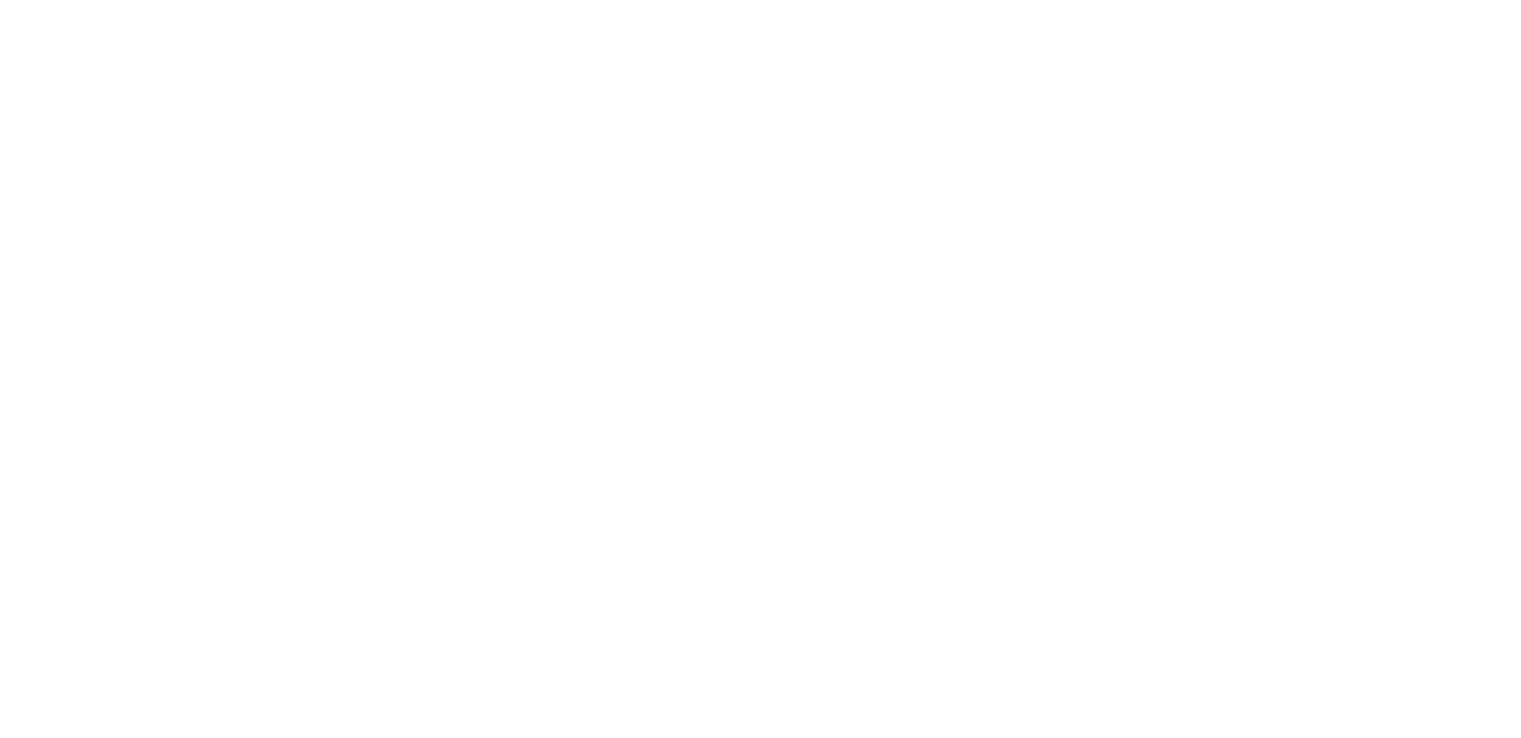 scroll, scrollTop: 0, scrollLeft: 0, axis: both 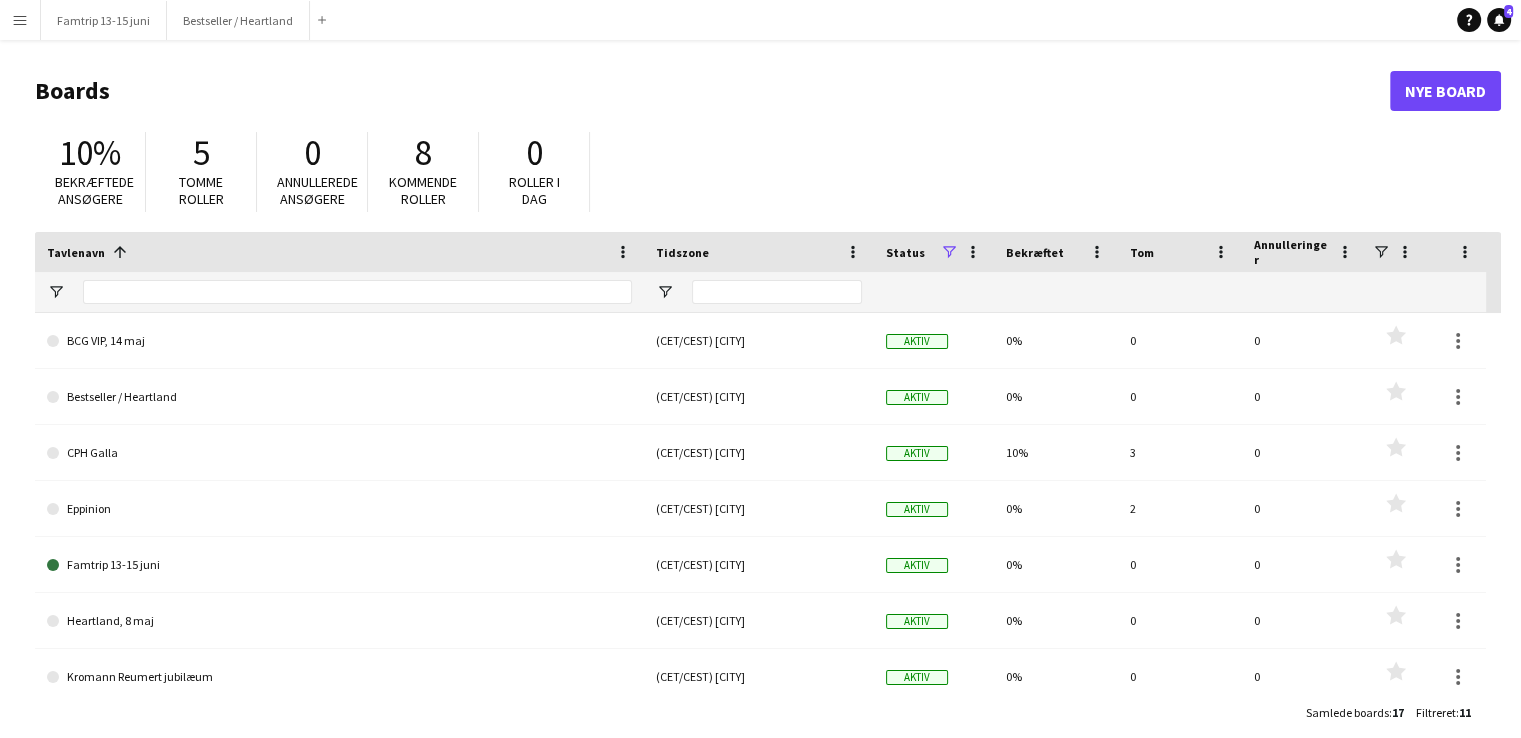 click on "Menu" at bounding box center (20, 20) 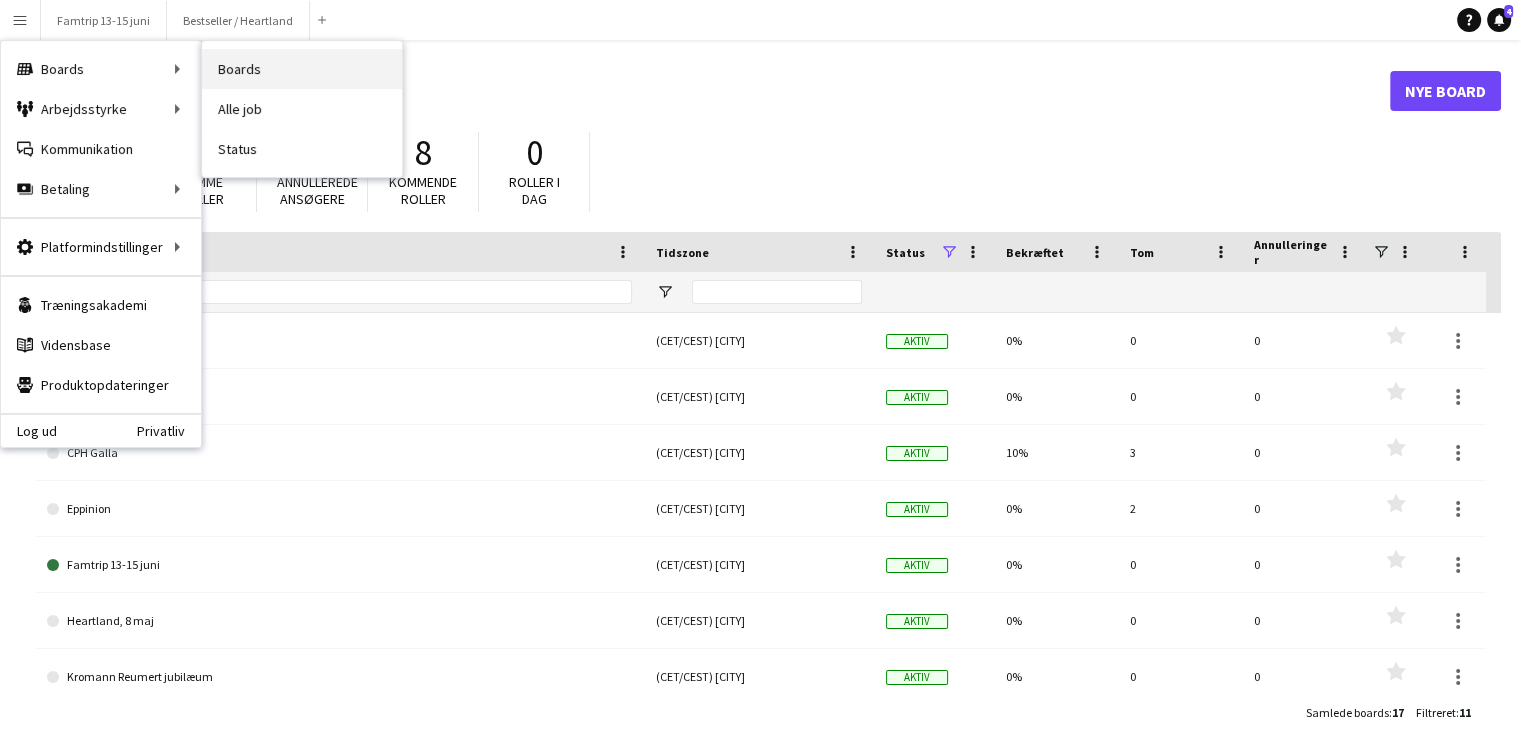 click on "Boards" at bounding box center [302, 69] 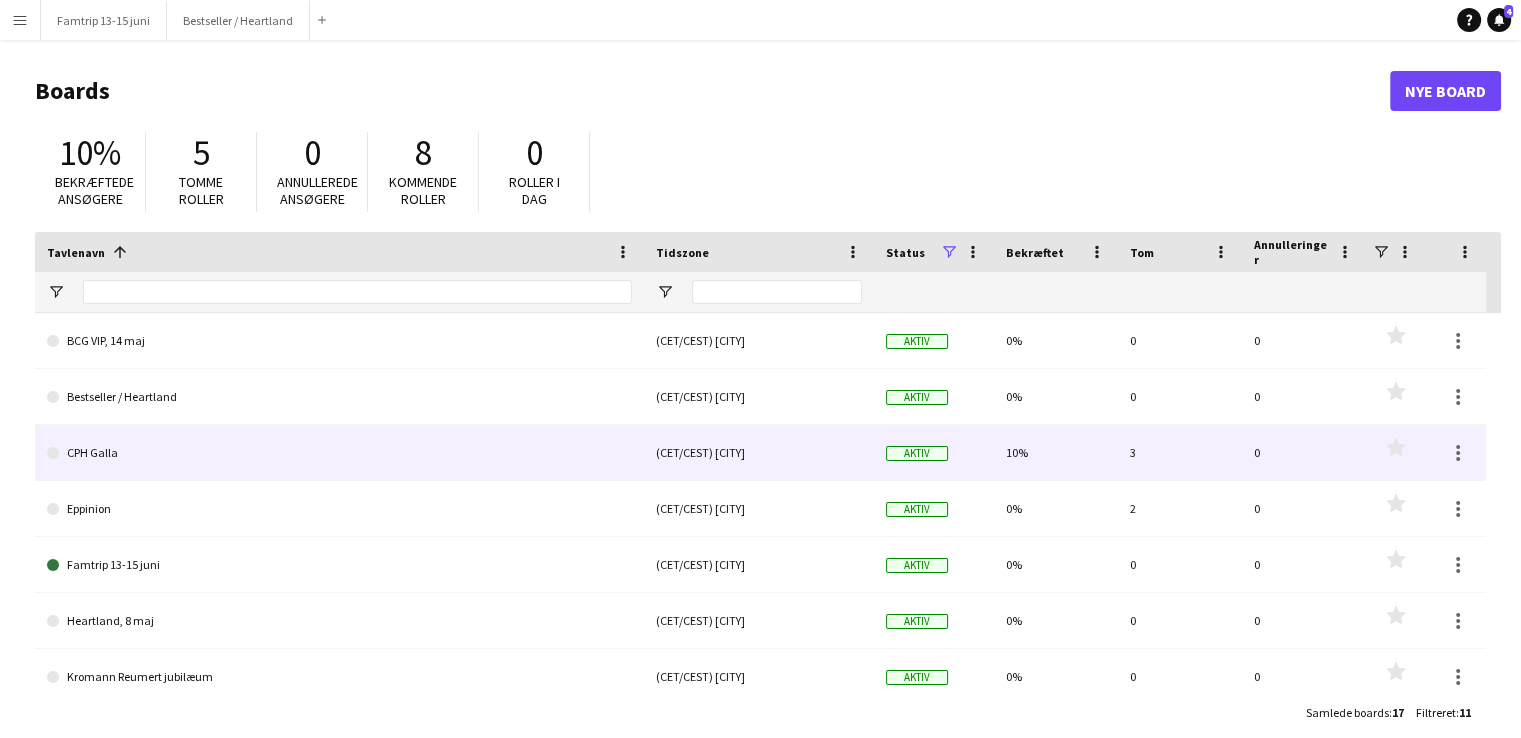 click on "CPH Galla" 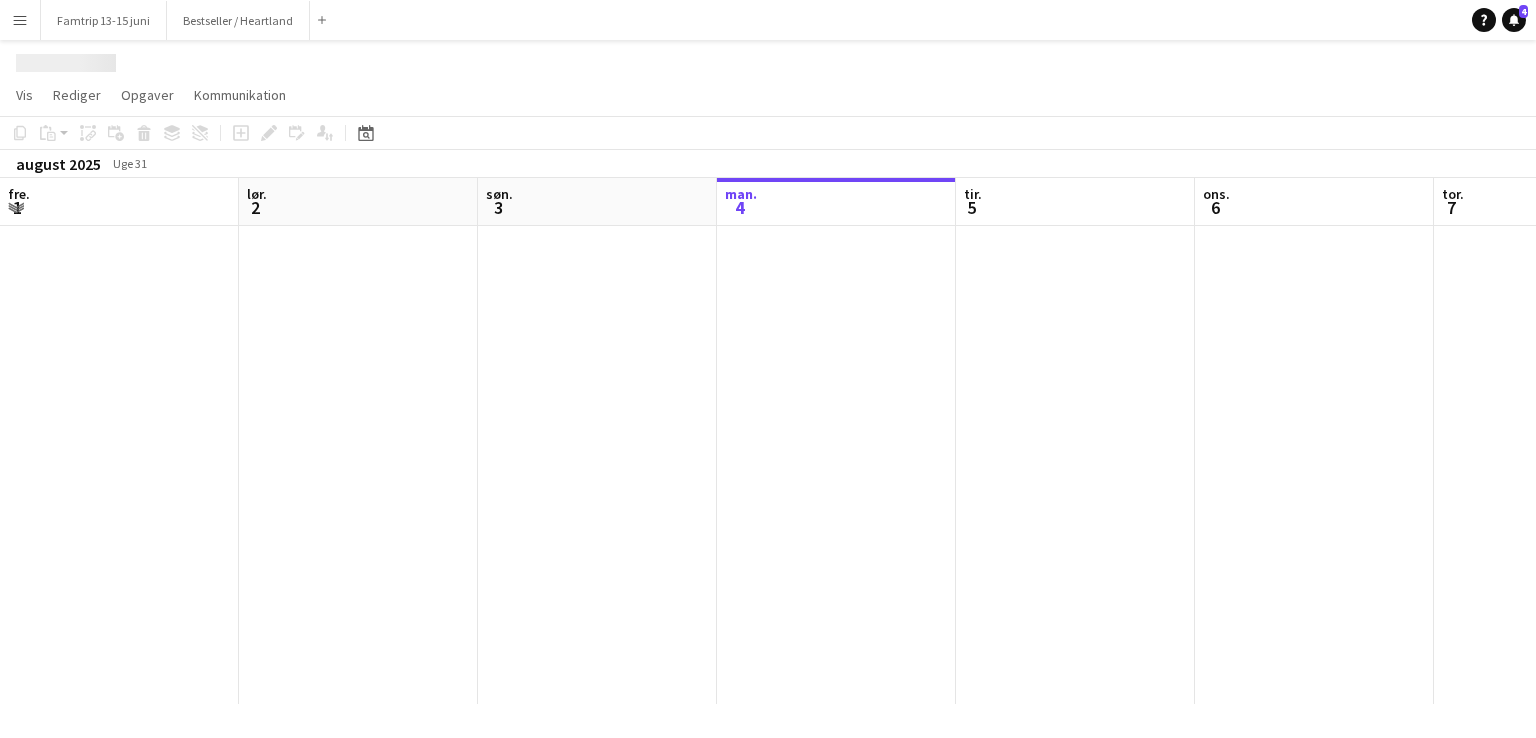 scroll, scrollTop: 0, scrollLeft: 478, axis: horizontal 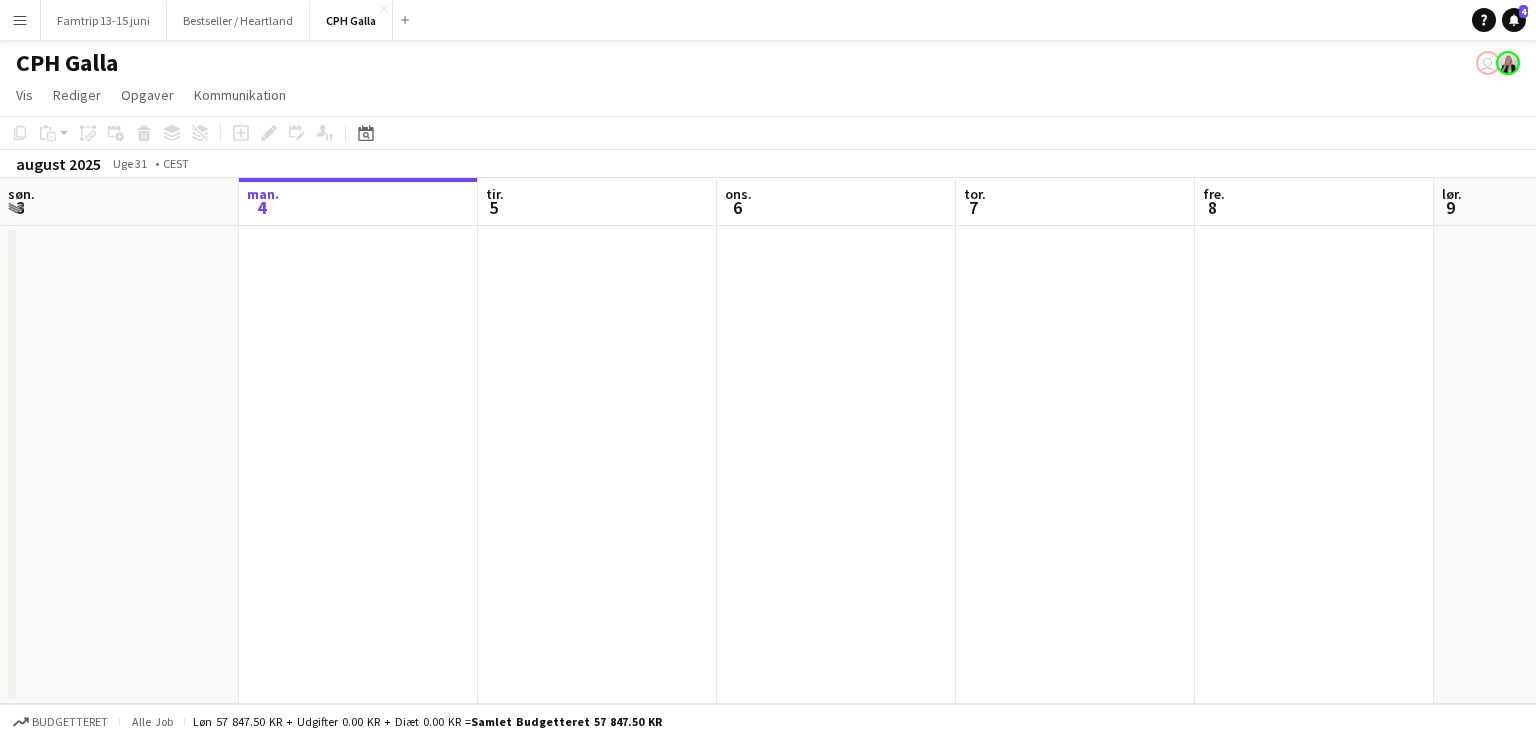 click on "Menu" at bounding box center (20, 20) 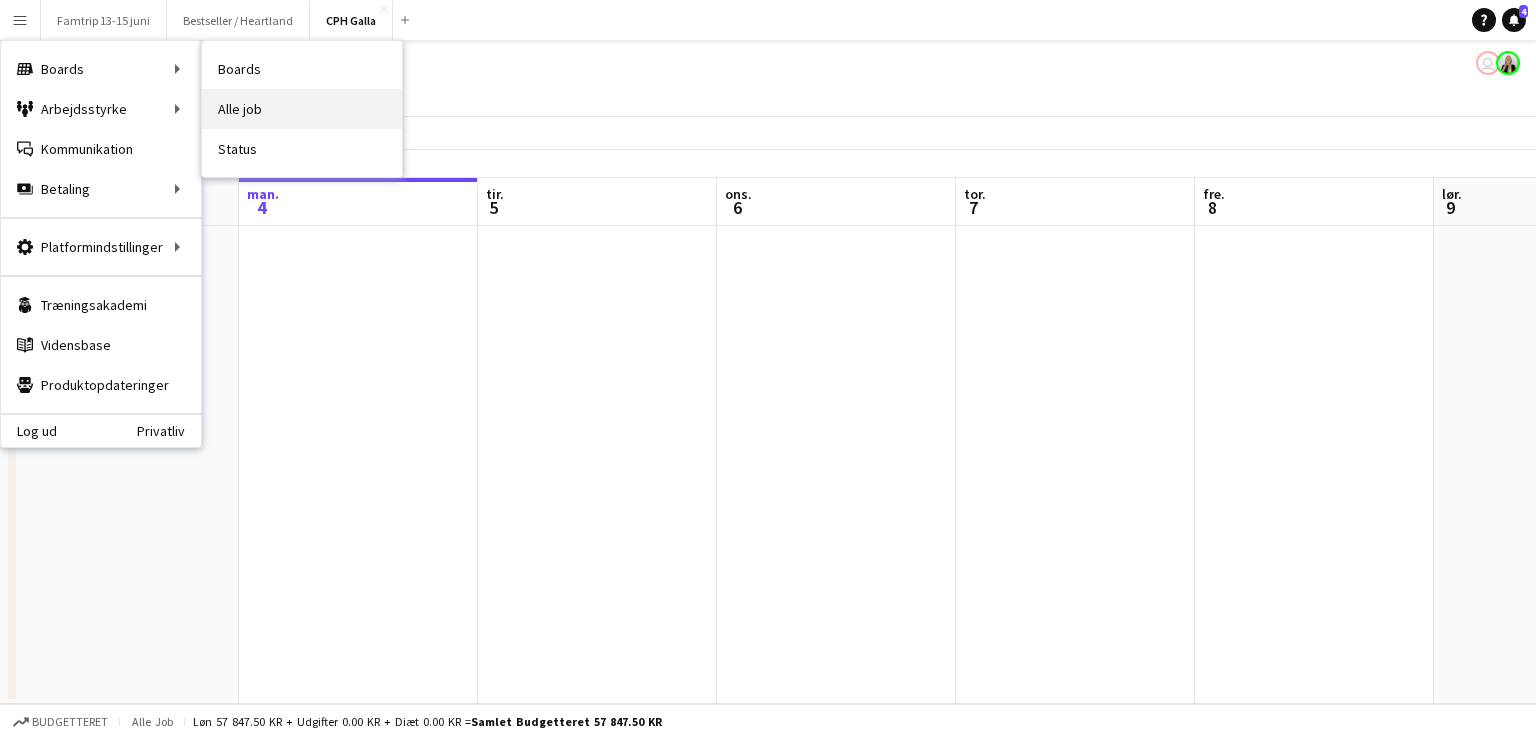 click on "Alle job" at bounding box center [302, 109] 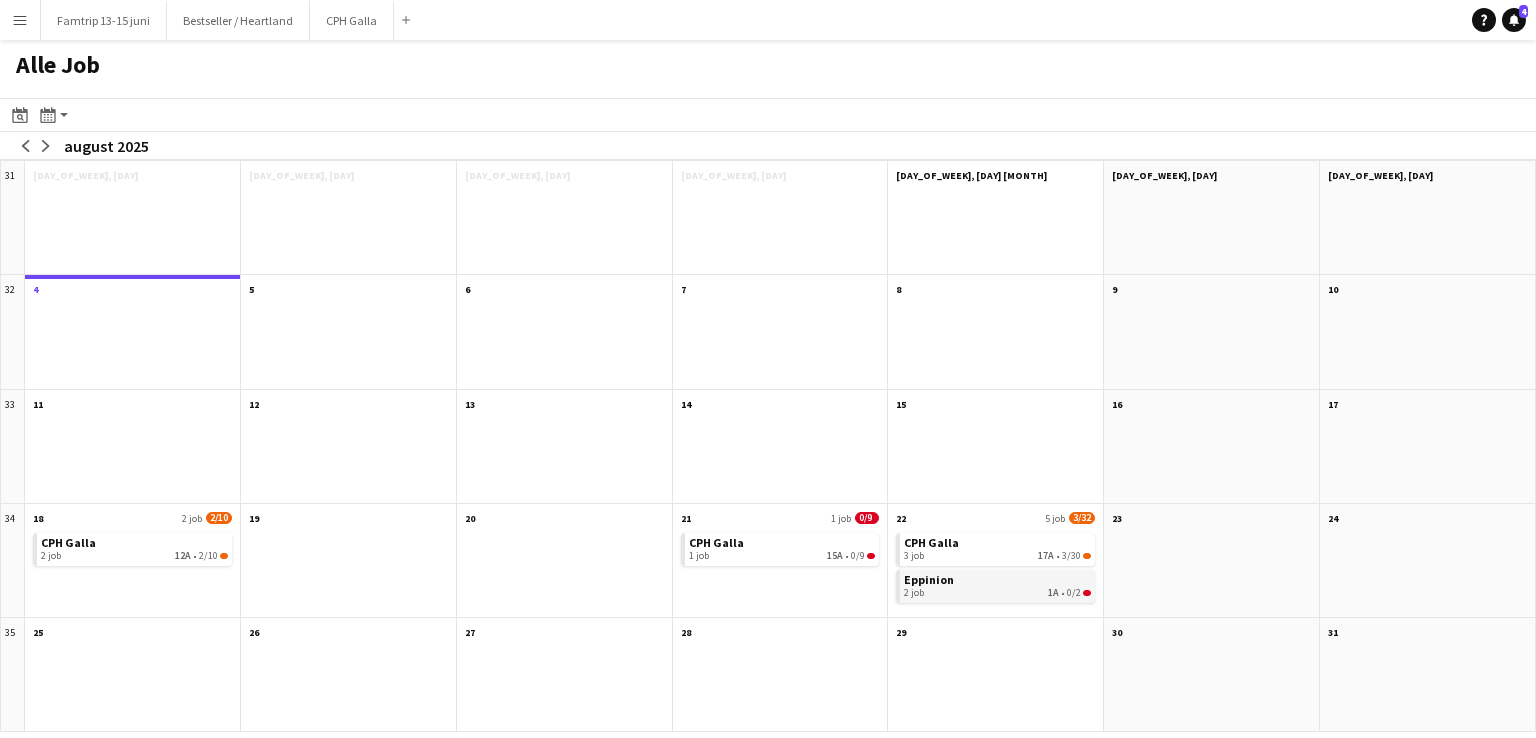 click on "Eppinion   2 job   1A   •   0/2" 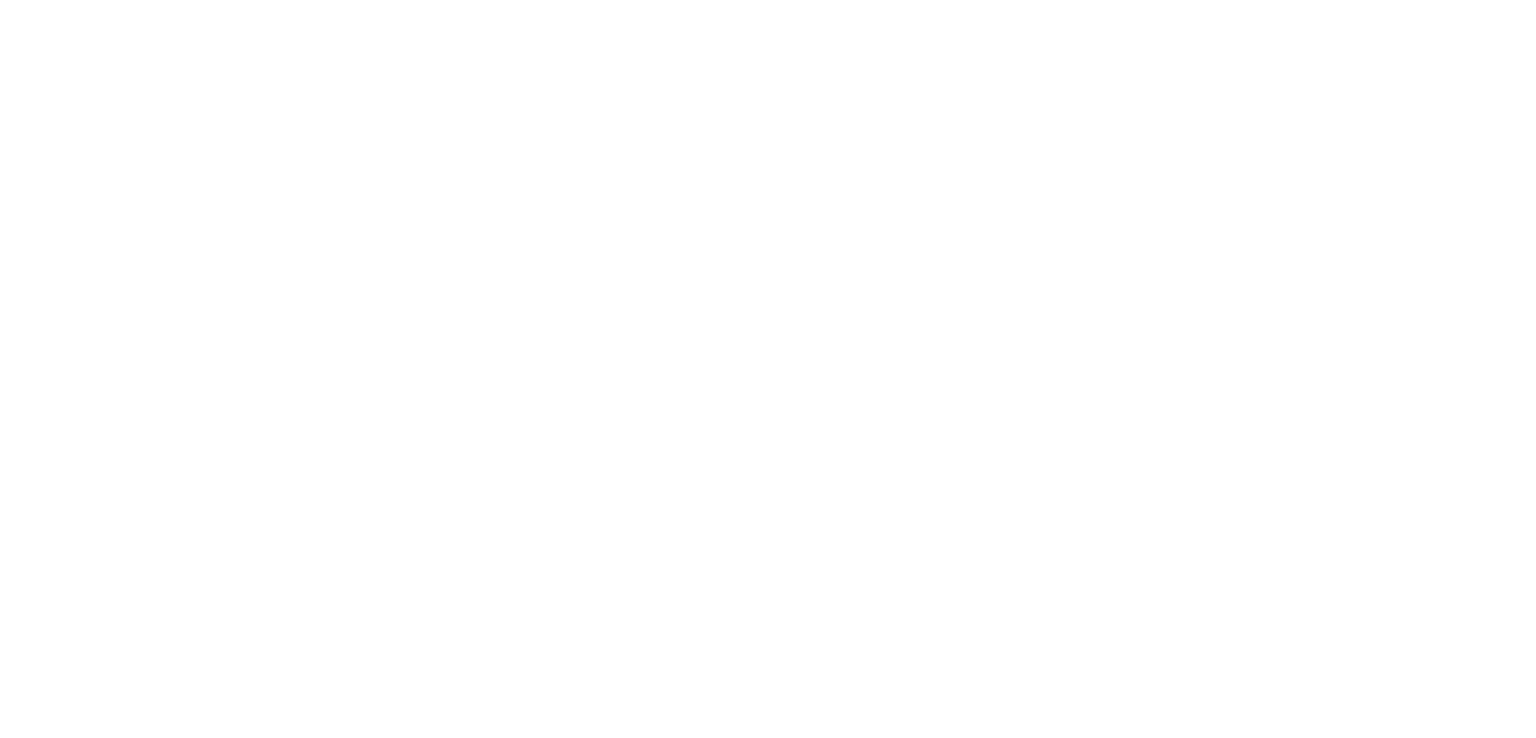 scroll, scrollTop: 0, scrollLeft: 0, axis: both 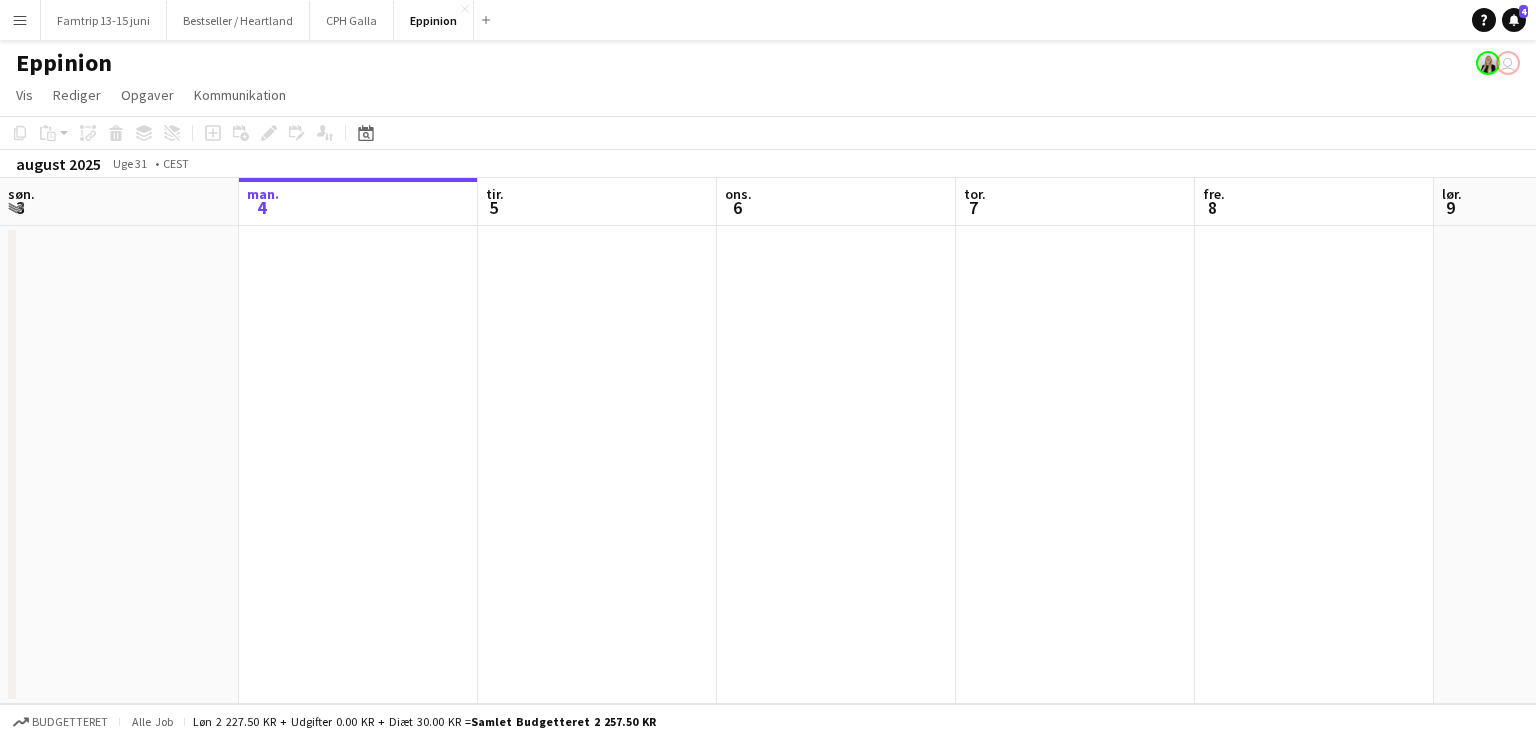 click on "Kopier
Indsæt
Indsæt   Ctrl+V Indsæt med mandskab  Ctrl+Shift+V
Indsæt linket opgave
Slet
Gruppe
Fjern gruppering
Tilføj opgave
Tilføj linket opgave
Rediger
Rediger tilknyttet job
Ansøgere
Datovælger
AUG. 2025 AUG. 2025 mandag M tirsdag T onsdag O torsdag T fredag F lørdag L søndag S  AUG.   1   2   3   4   5   6   7   8   9   10   11   12   13   14   15   16   17   18   19   20   21   22   23   24   25   26   27   28   29   30   31
Comparison range
Comparison range
I dag" 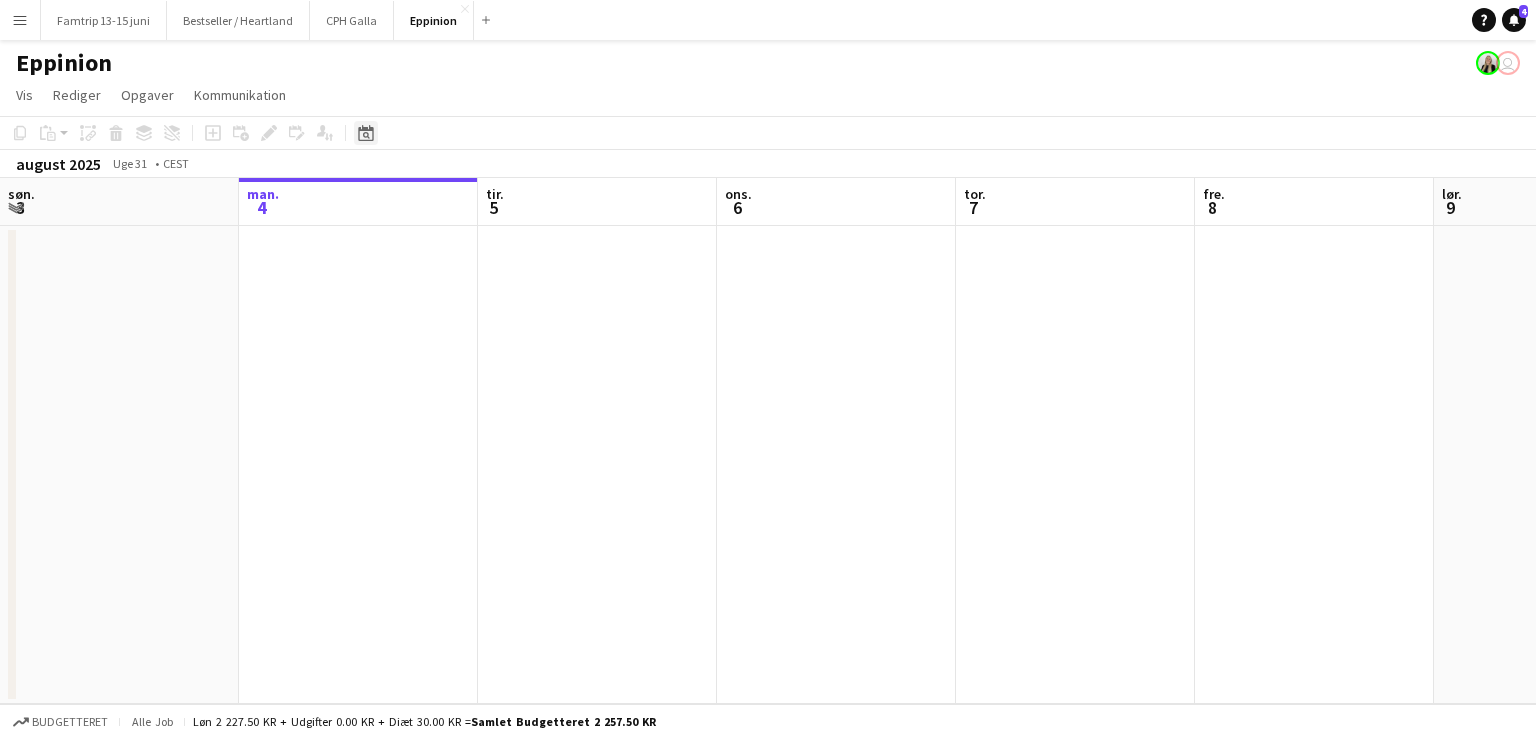 click on "Datovælger" at bounding box center [366, 133] 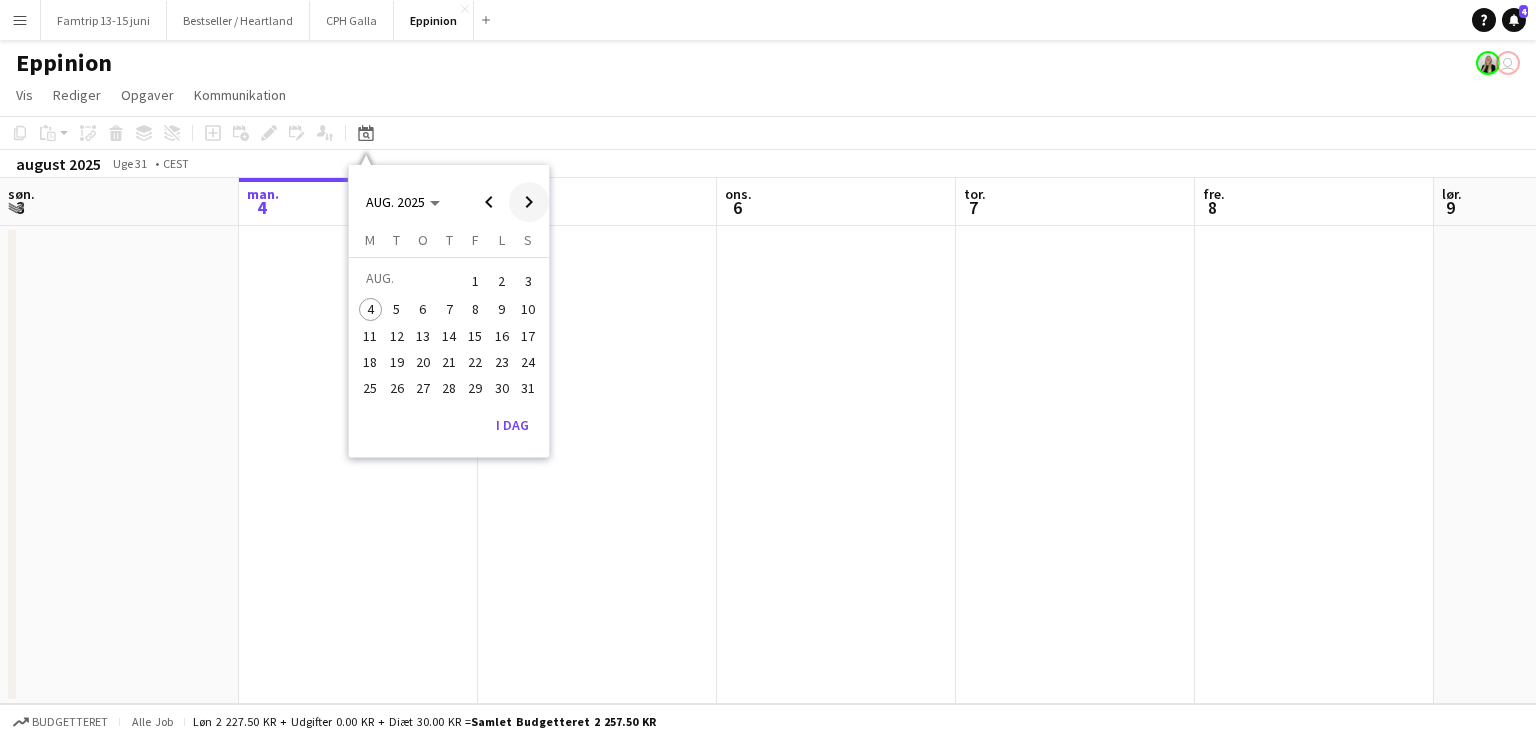 click at bounding box center [529, 202] 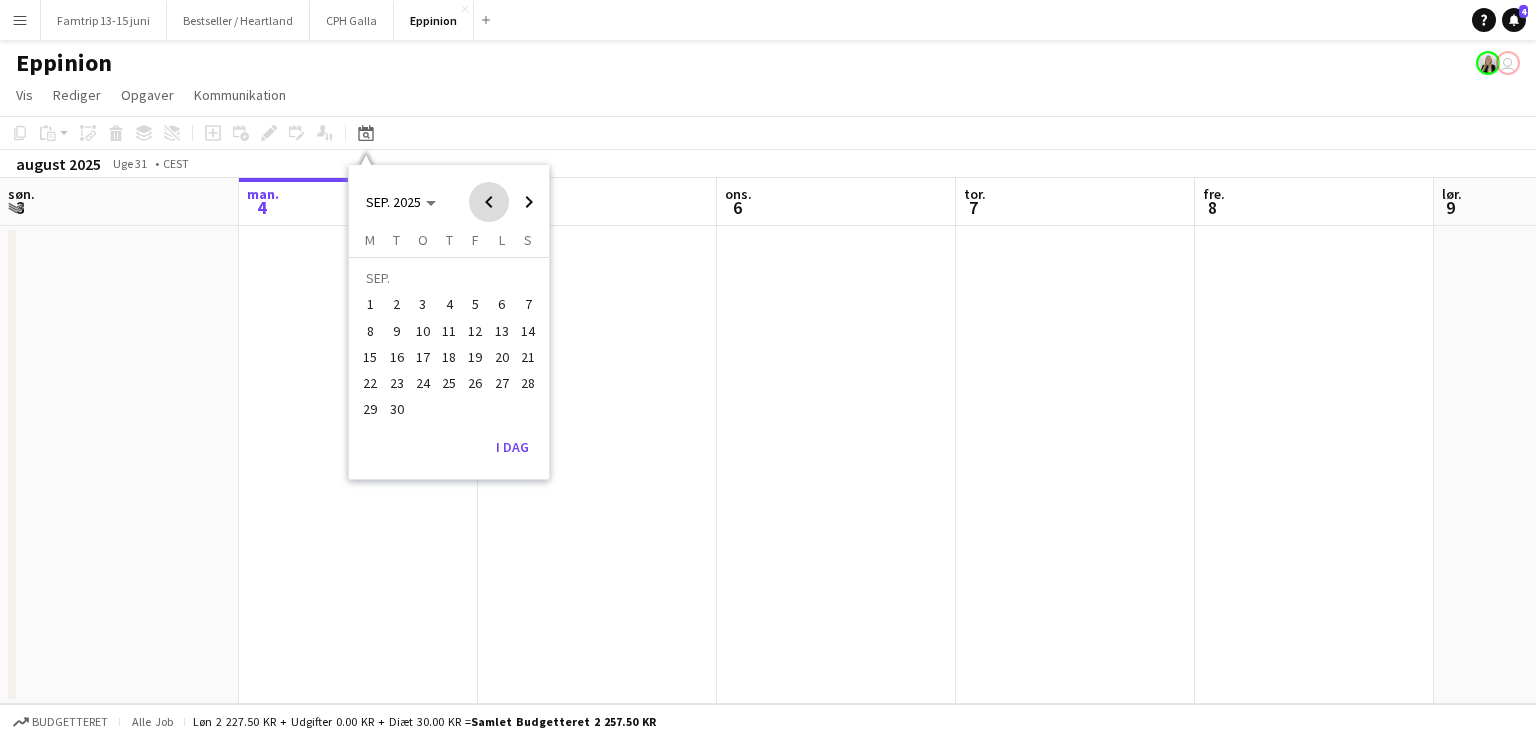 click at bounding box center (489, 202) 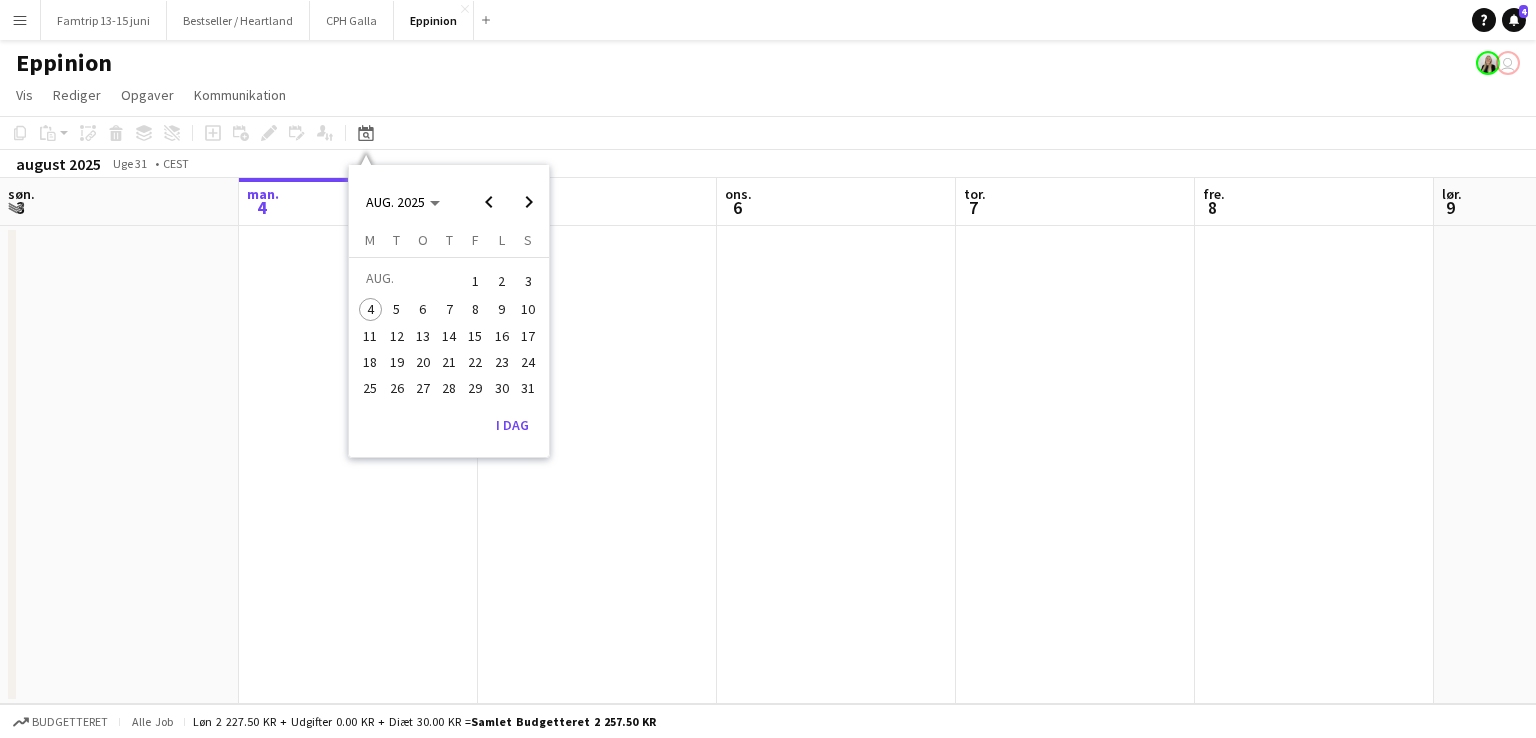 click on "22" at bounding box center [476, 362] 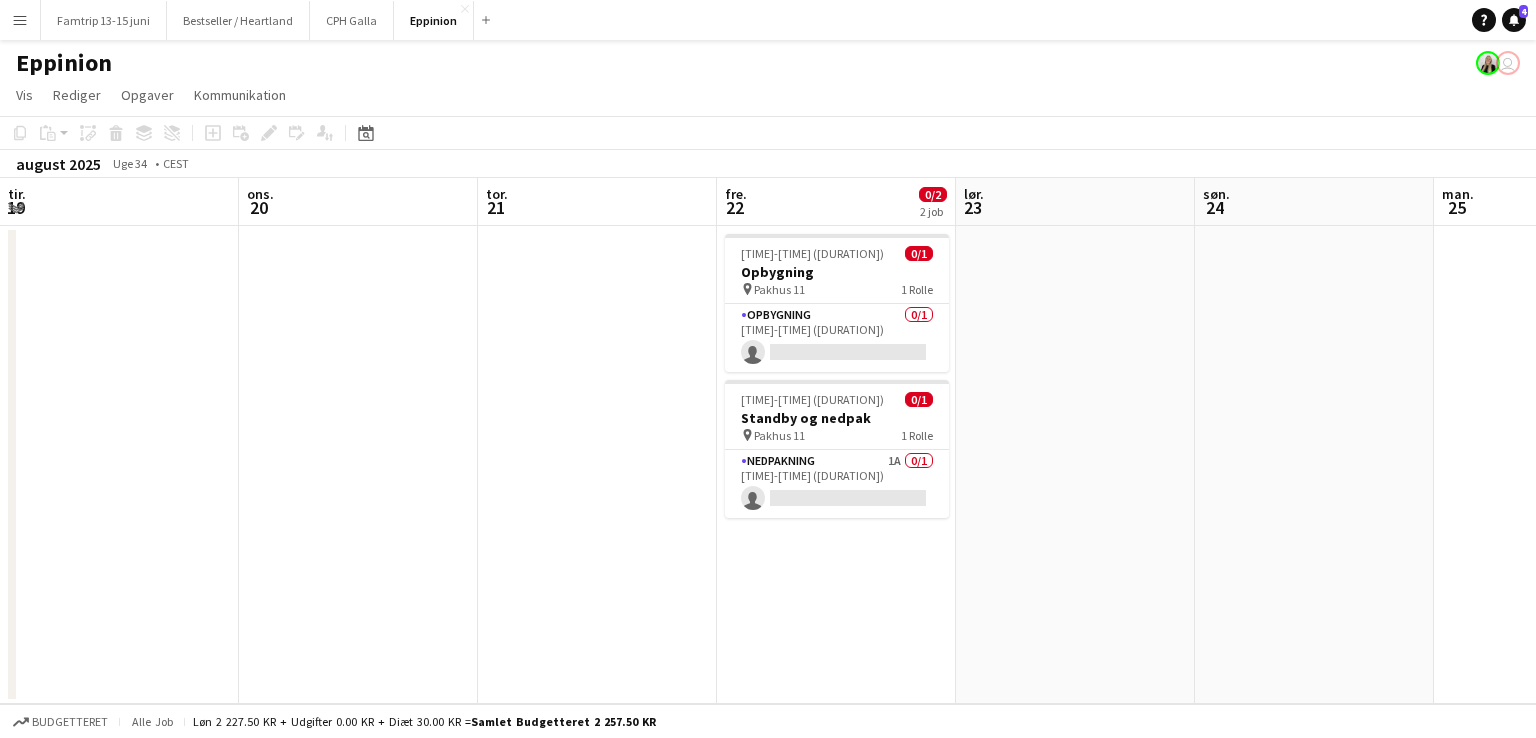 scroll, scrollTop: 0, scrollLeft: 688, axis: horizontal 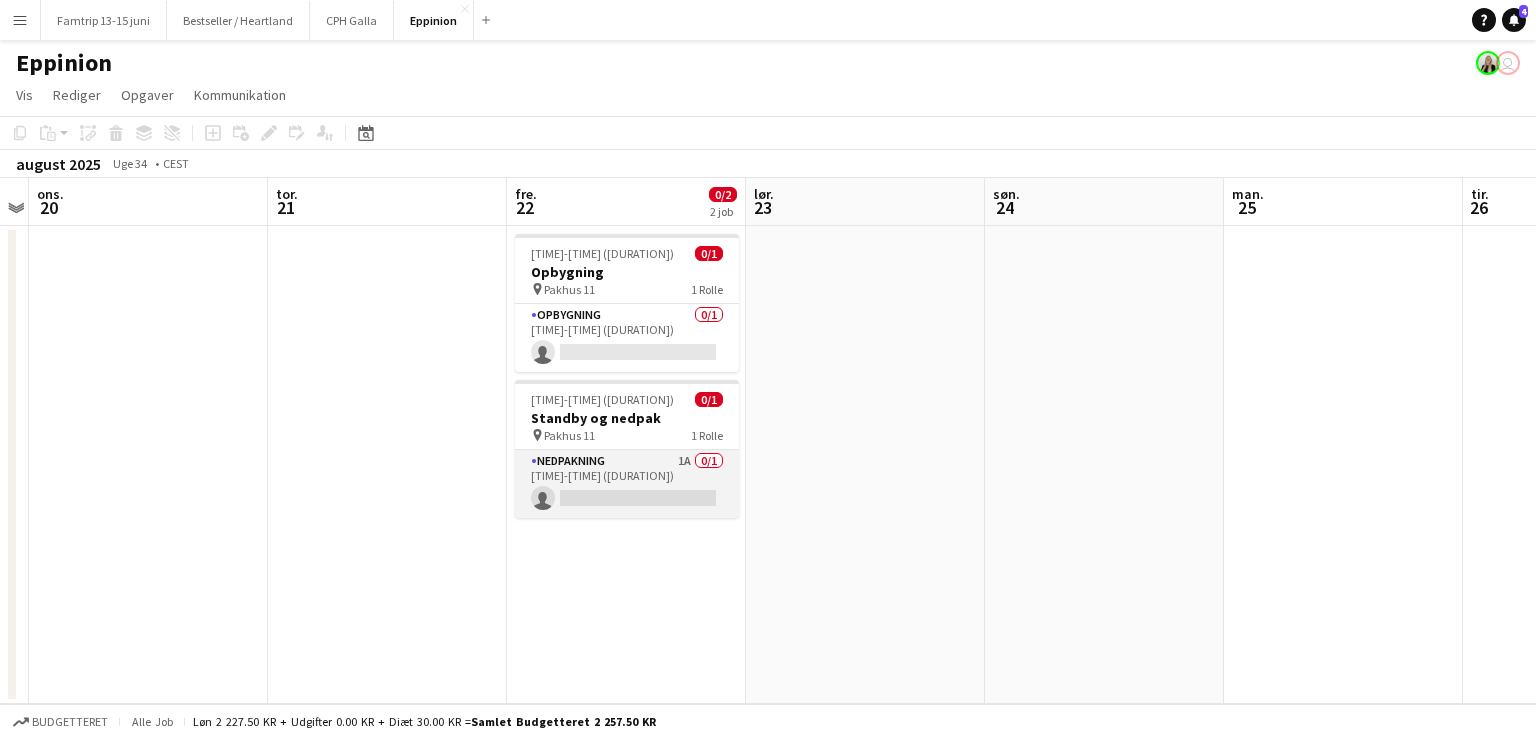 click on "Nedpakning   1A   0/1   15:30-02:00 (10t30m)
single-neutral-actions" at bounding box center [627, 484] 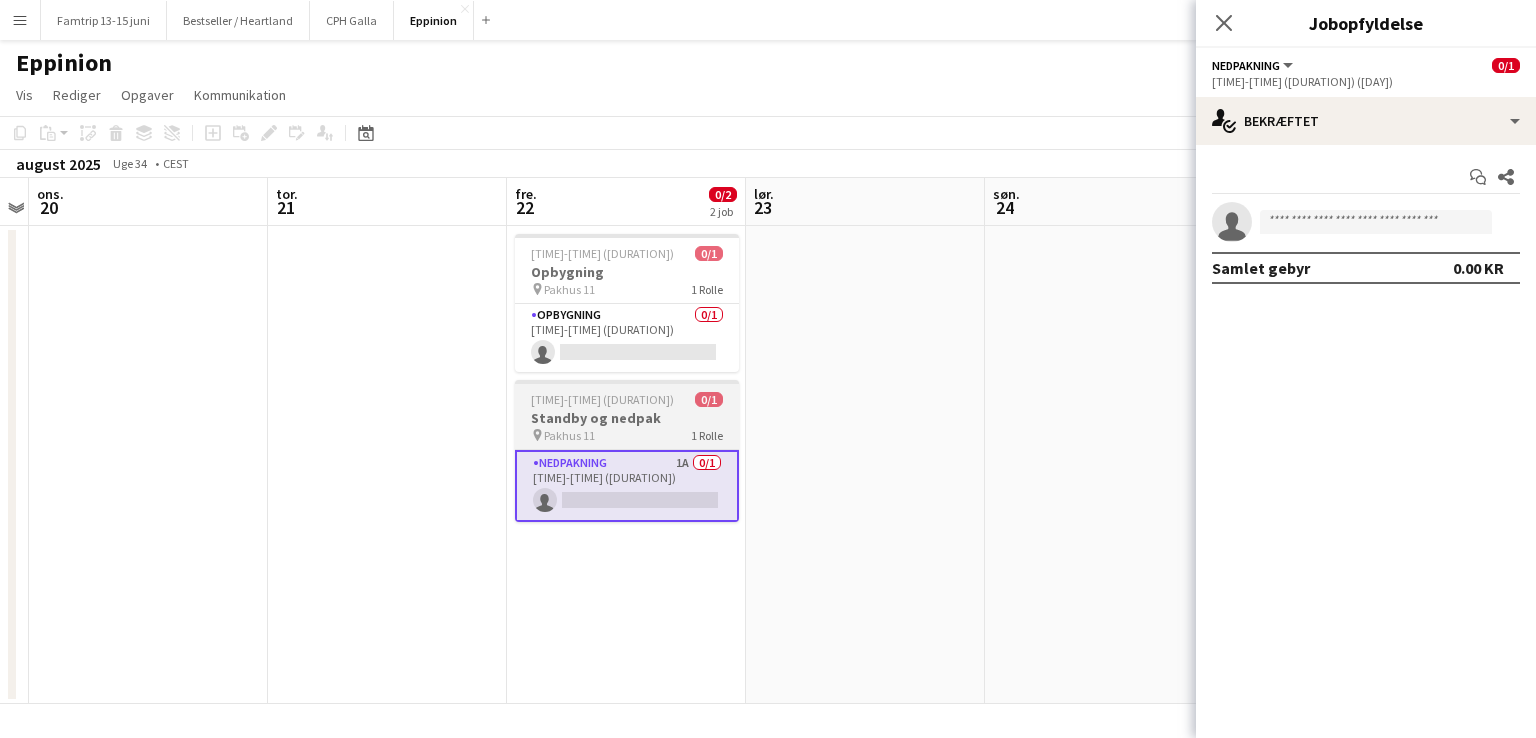 click on "pin
Pakhus 11   1 Rolle" at bounding box center (627, 435) 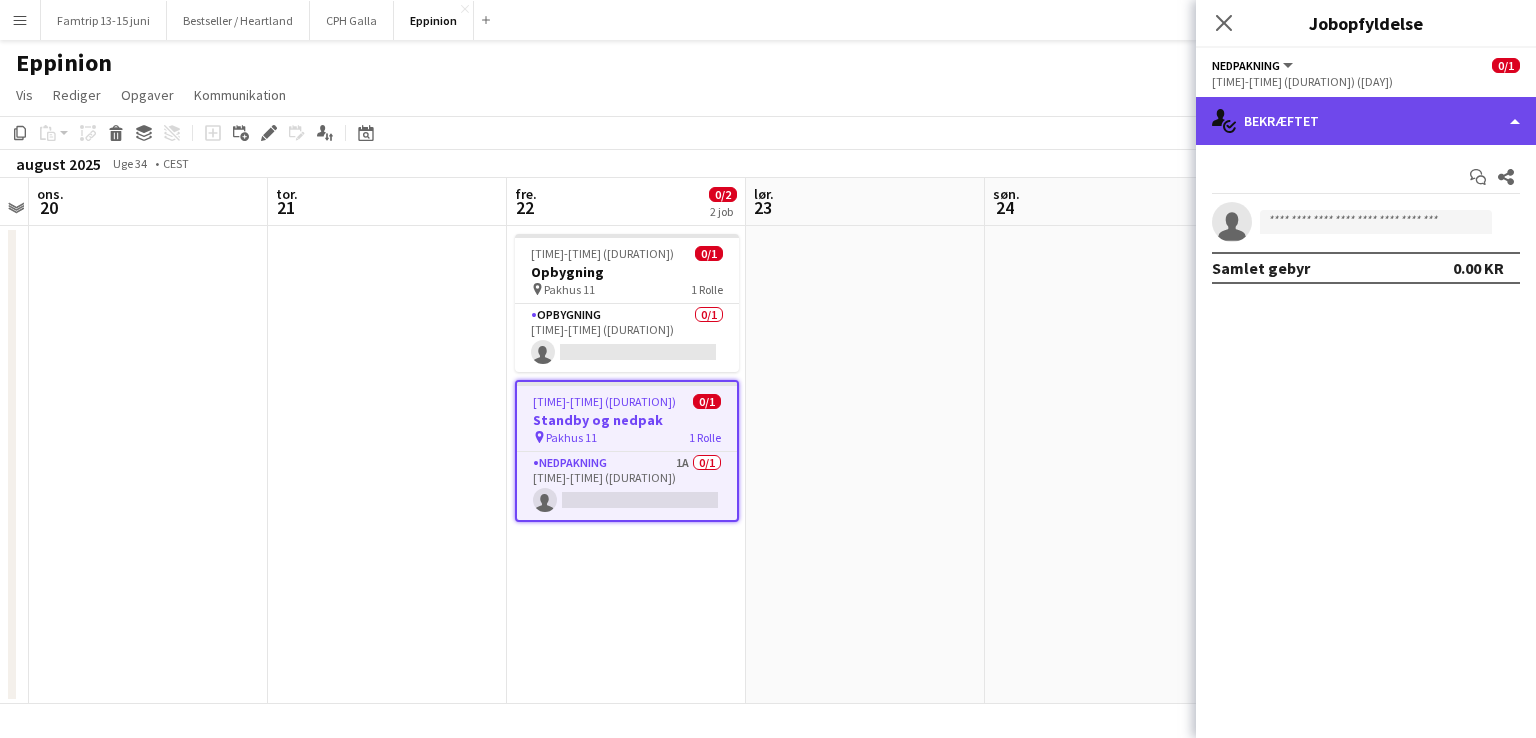 click on "single-neutral-actions-check-2
Bekræftet" 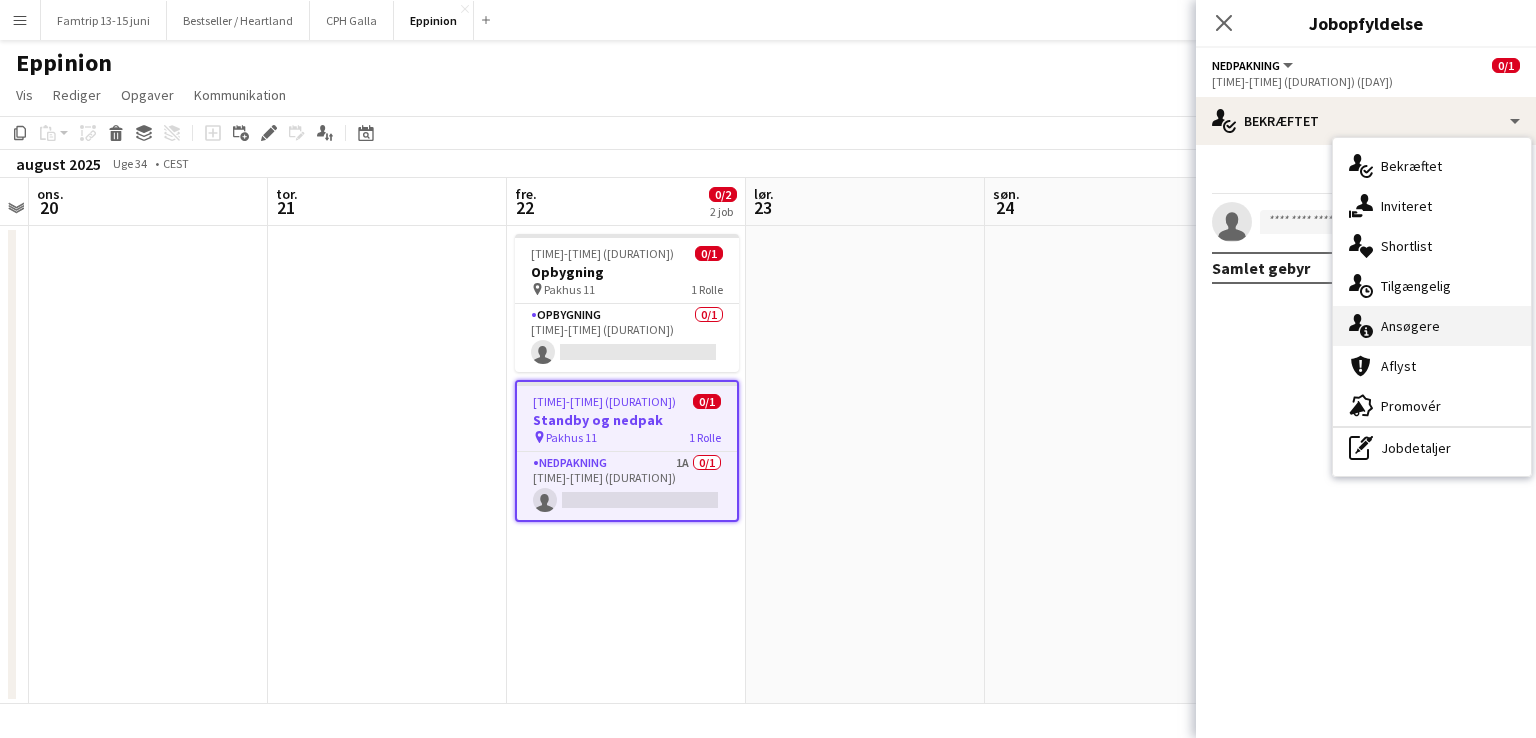 click on "single-neutral-actions-information
Ansøgere" at bounding box center [1432, 326] 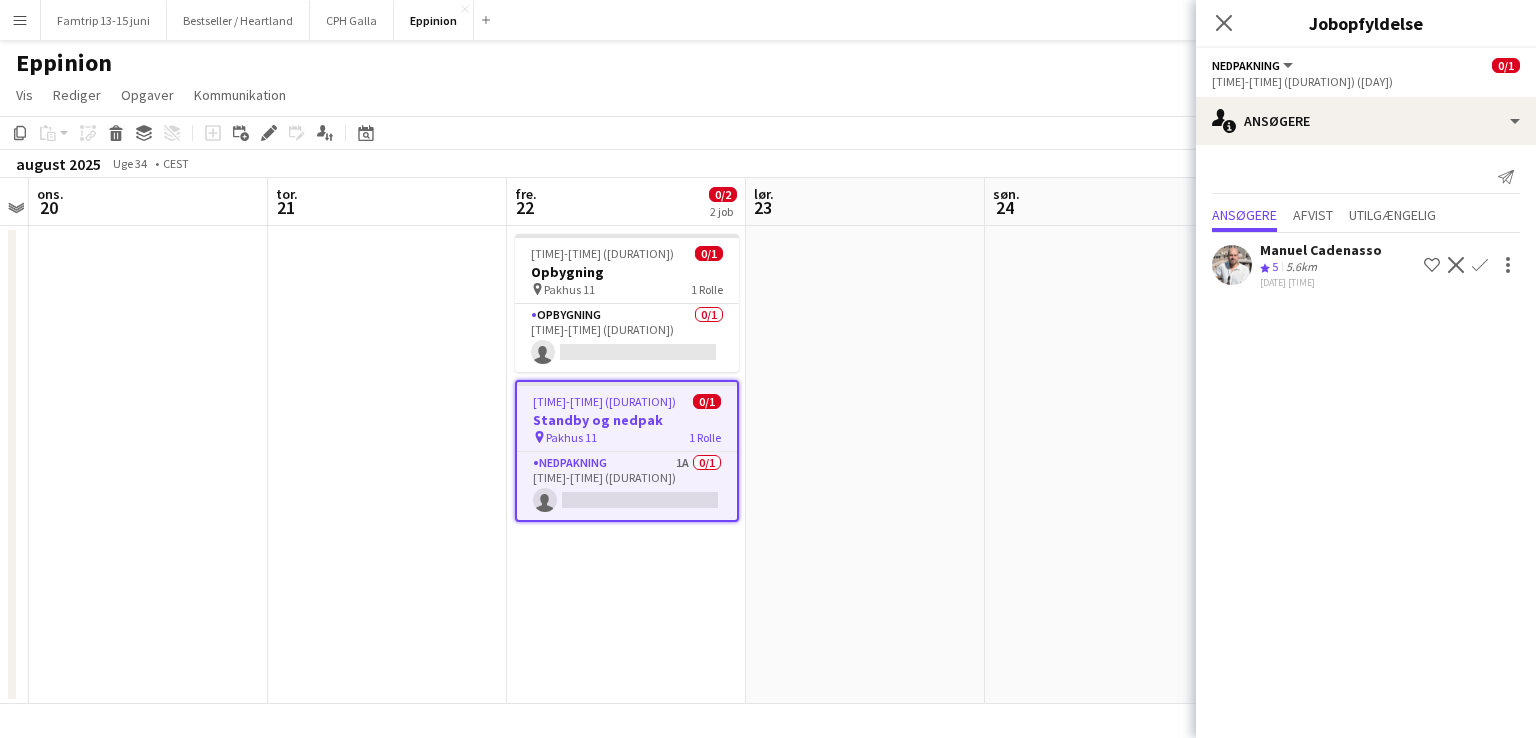 click on "Menu" at bounding box center (20, 20) 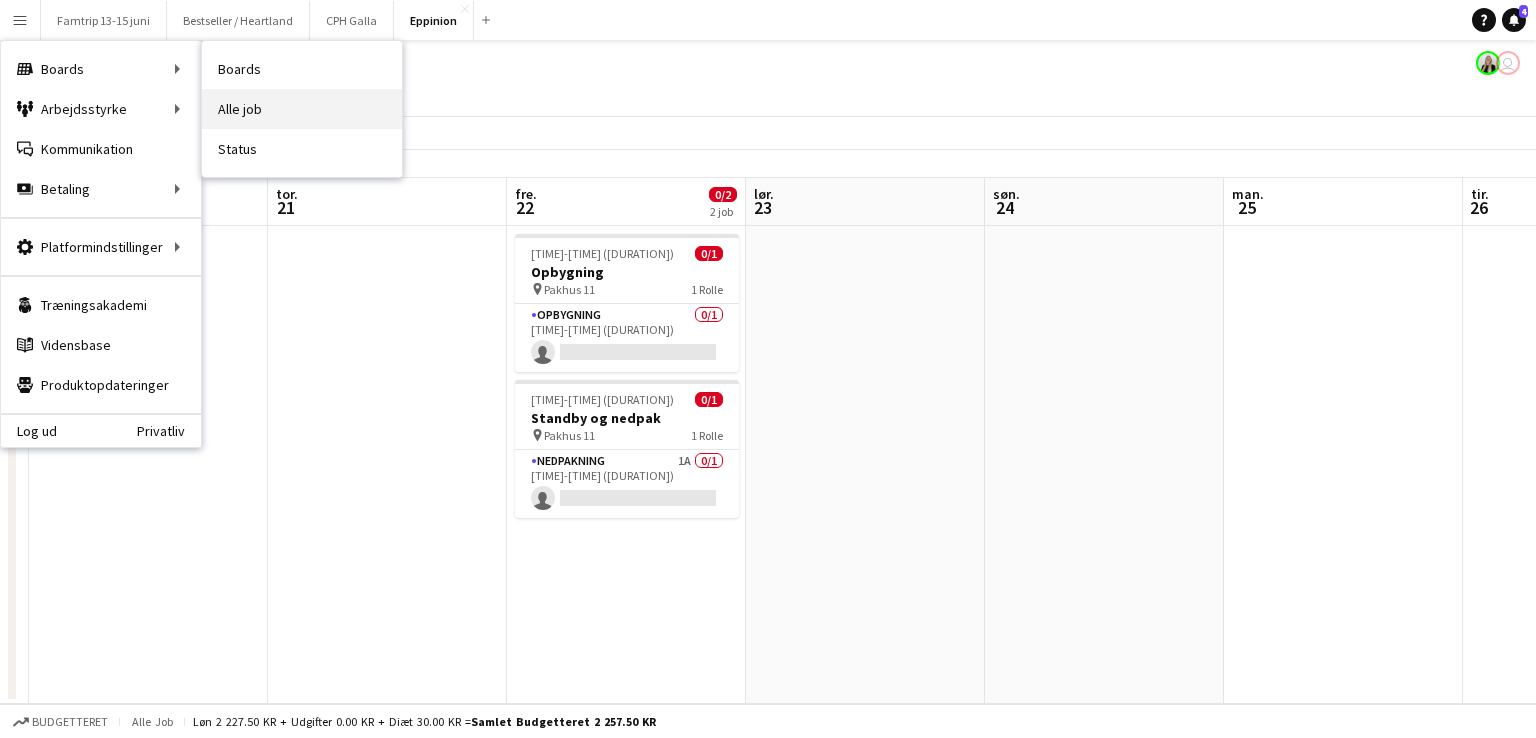 click on "Alle job" at bounding box center (302, 109) 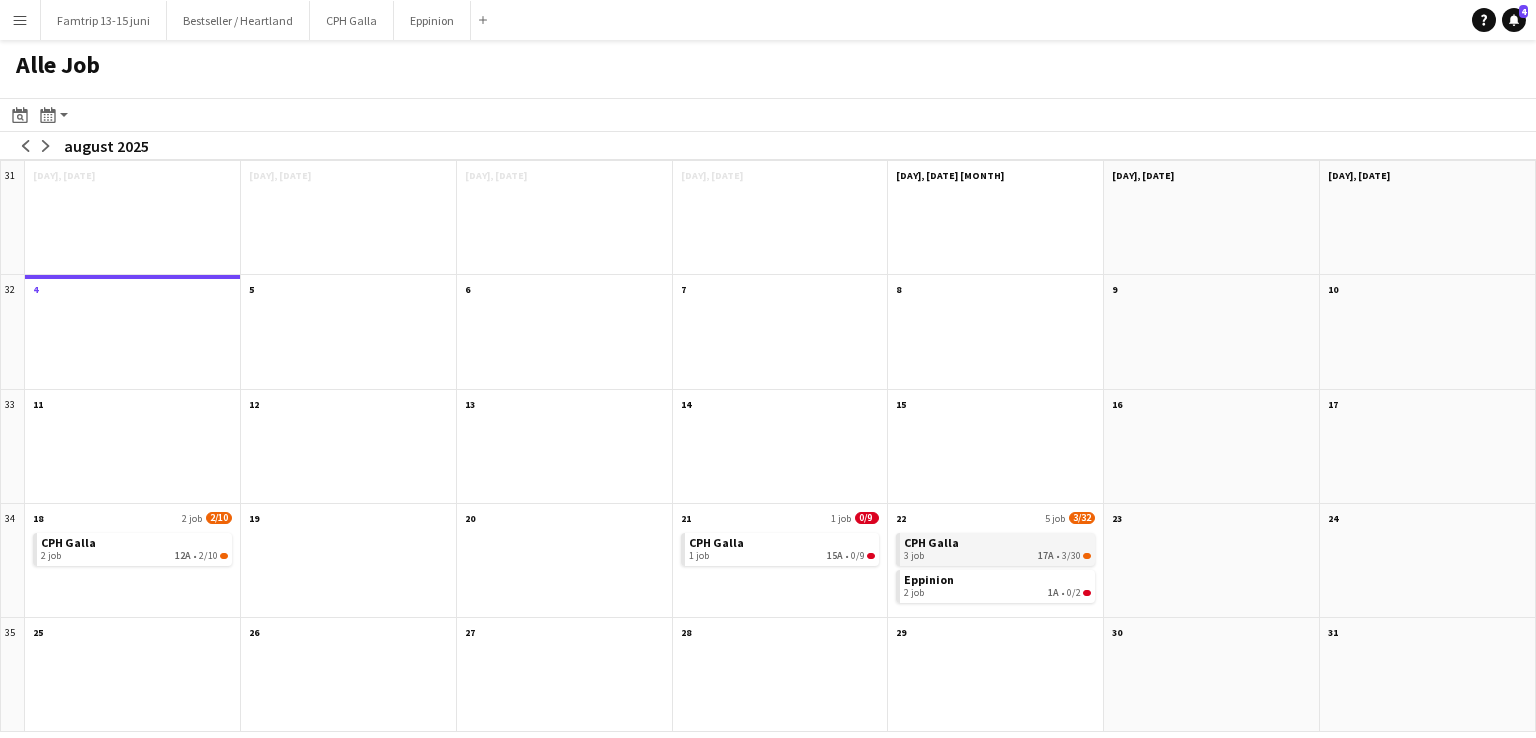 click on "CPH Galla   3 job   17A   •   3/30" 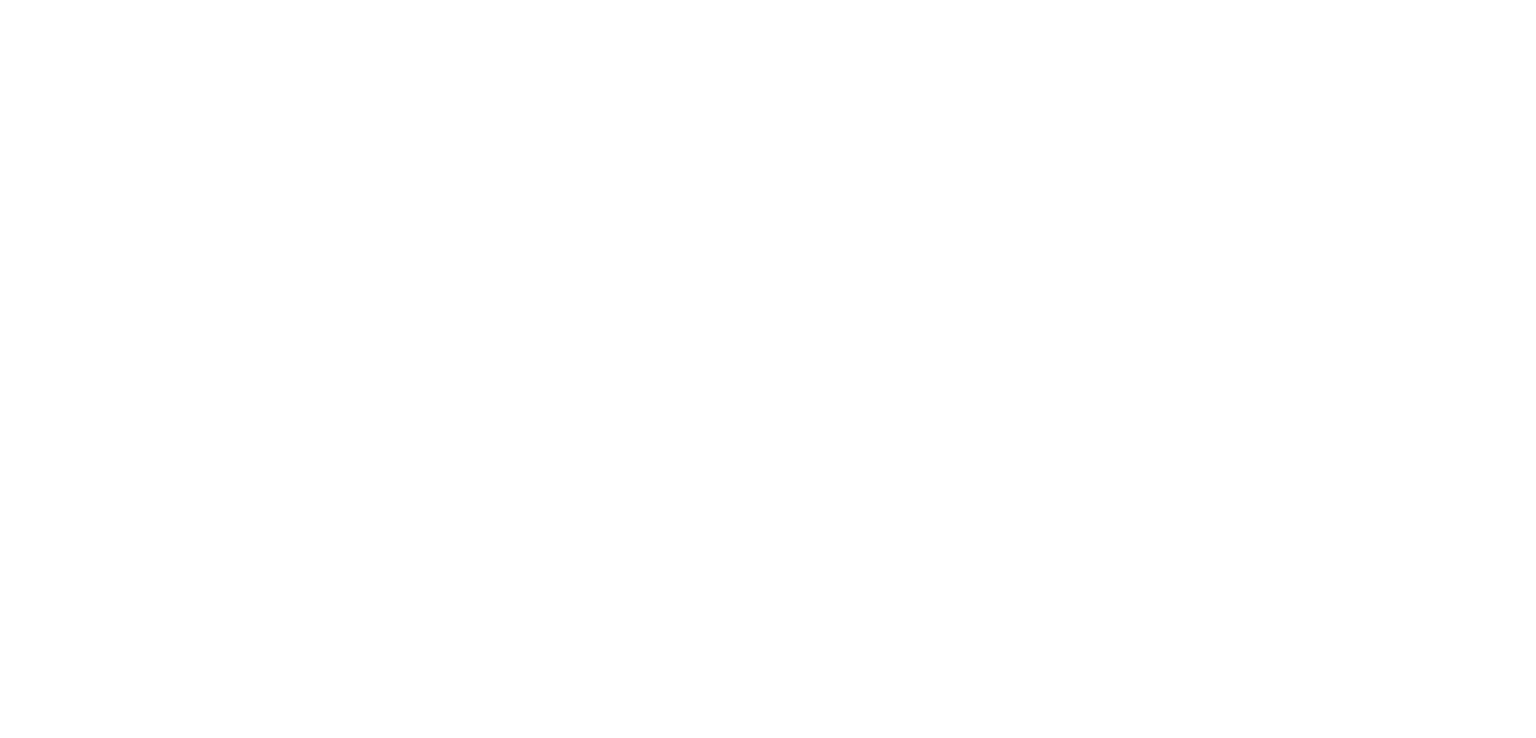 scroll, scrollTop: 0, scrollLeft: 0, axis: both 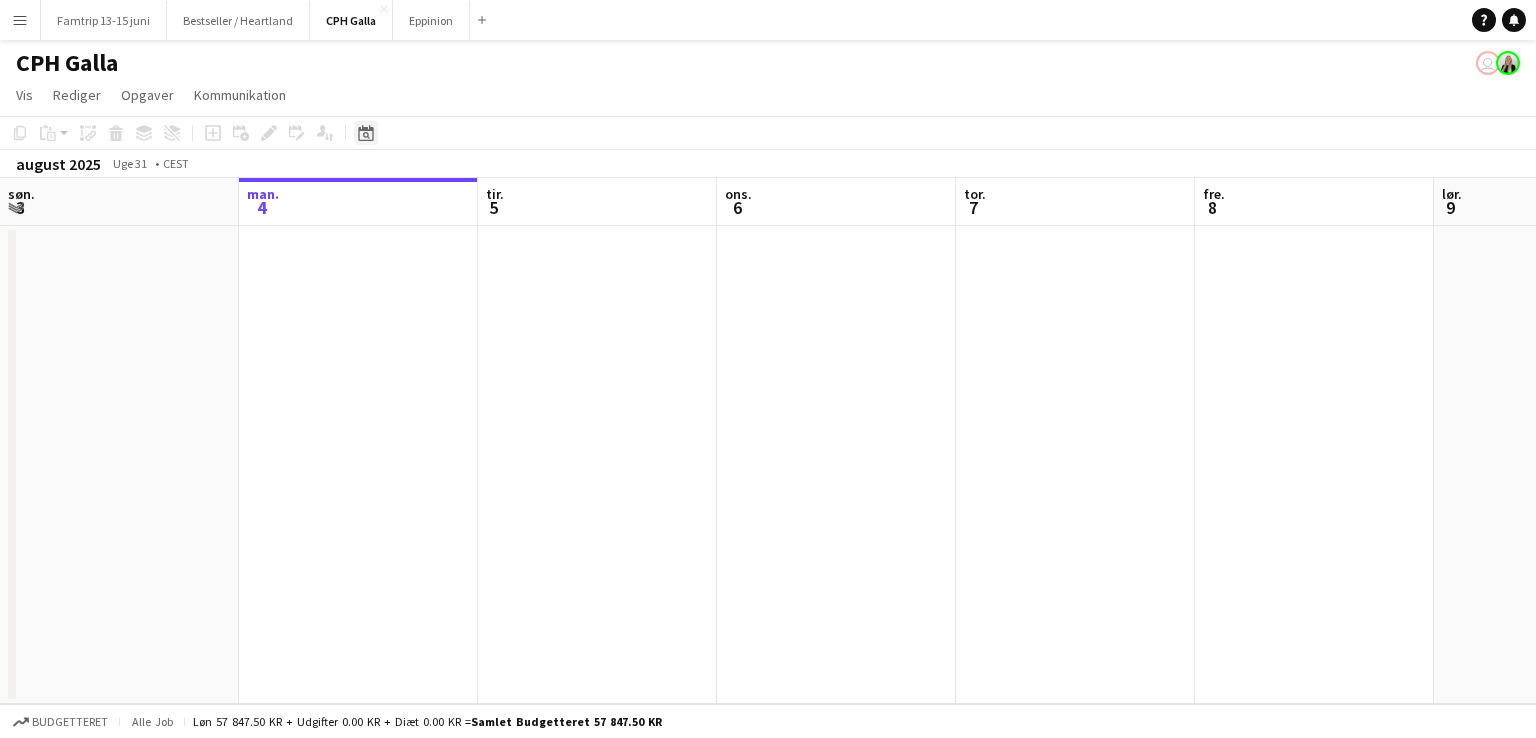 click on "Datovælger" at bounding box center (366, 133) 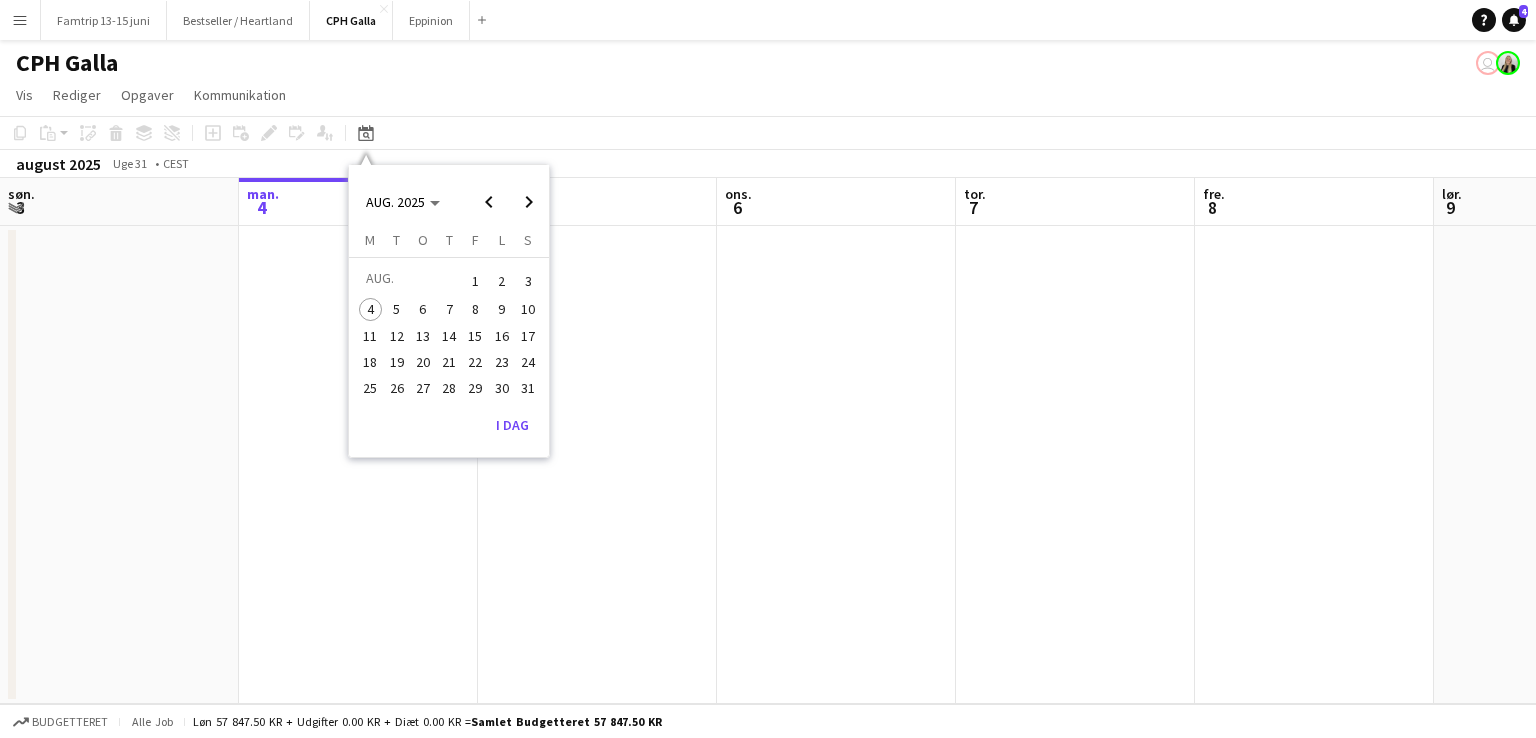 click on "22" at bounding box center [476, 362] 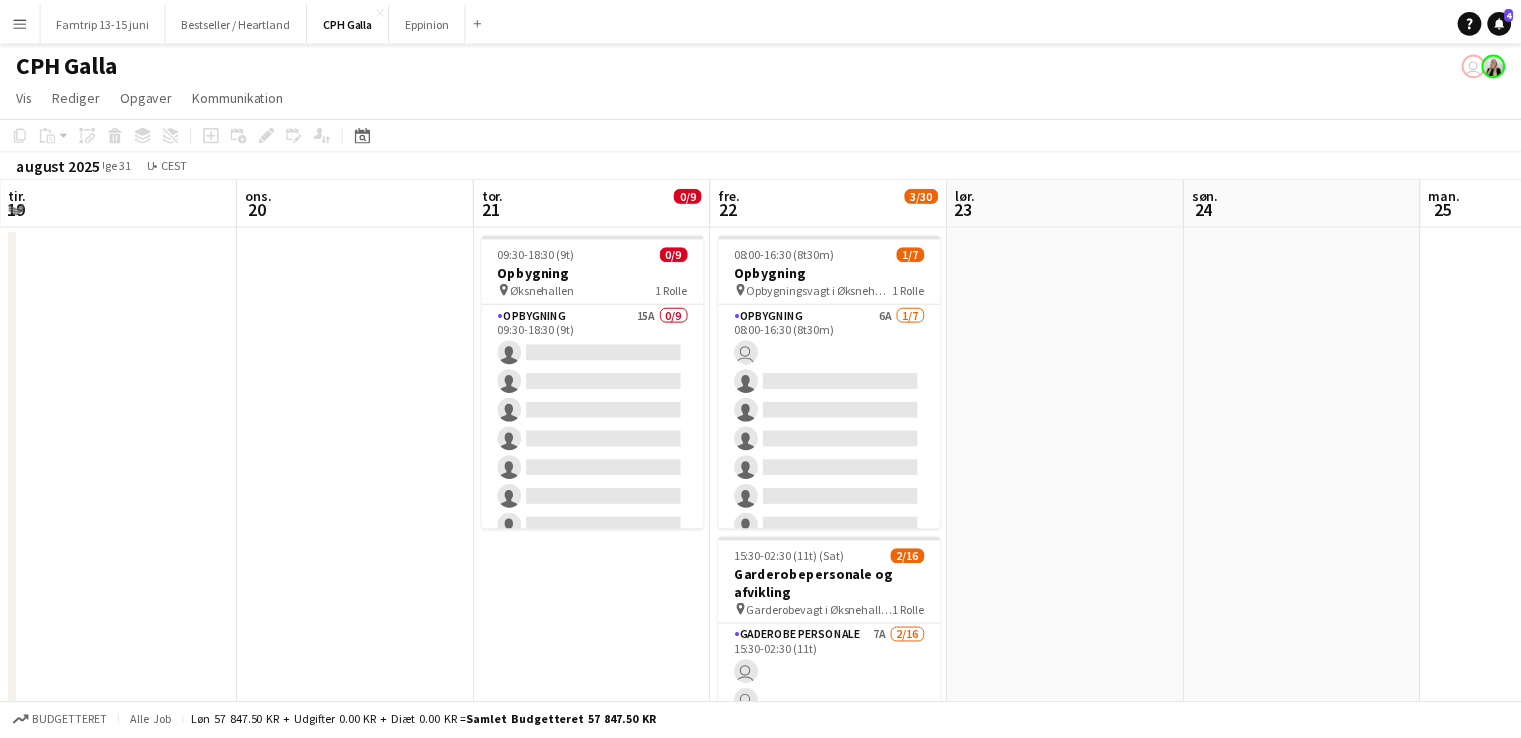 scroll, scrollTop: 0, scrollLeft: 688, axis: horizontal 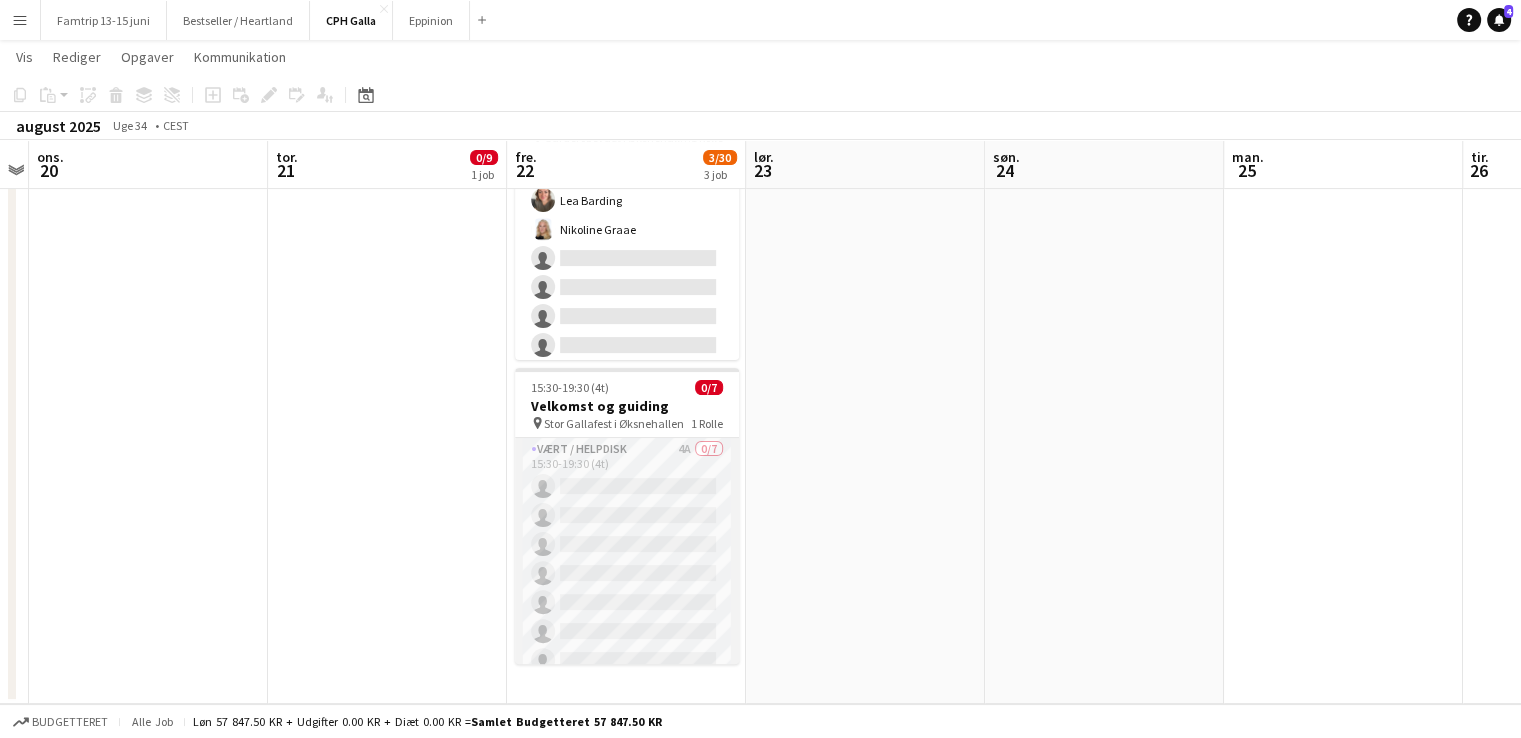 click on "Vært / Helpdisk    4A   0/7   15:30-19:30 (4t)
single-neutral-actions
single-neutral-actions
single-neutral-actions
single-neutral-actions
single-neutral-actions
single-neutral-actions
single-neutral-actions
single-neutral-actions
single-neutral-actions
single-neutral-actions" at bounding box center (627, 559) 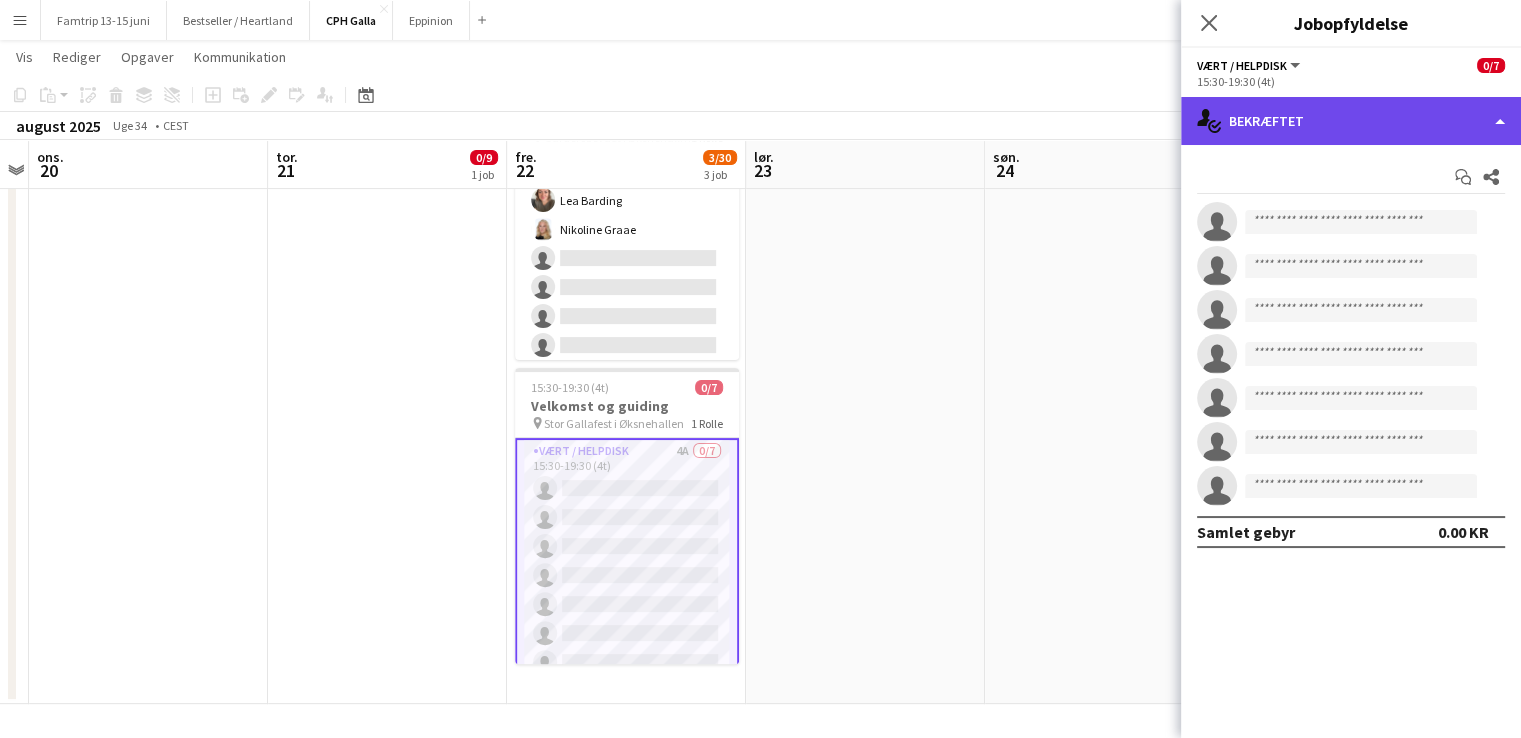 click on "single-neutral-actions-check-2
Bekræftet" 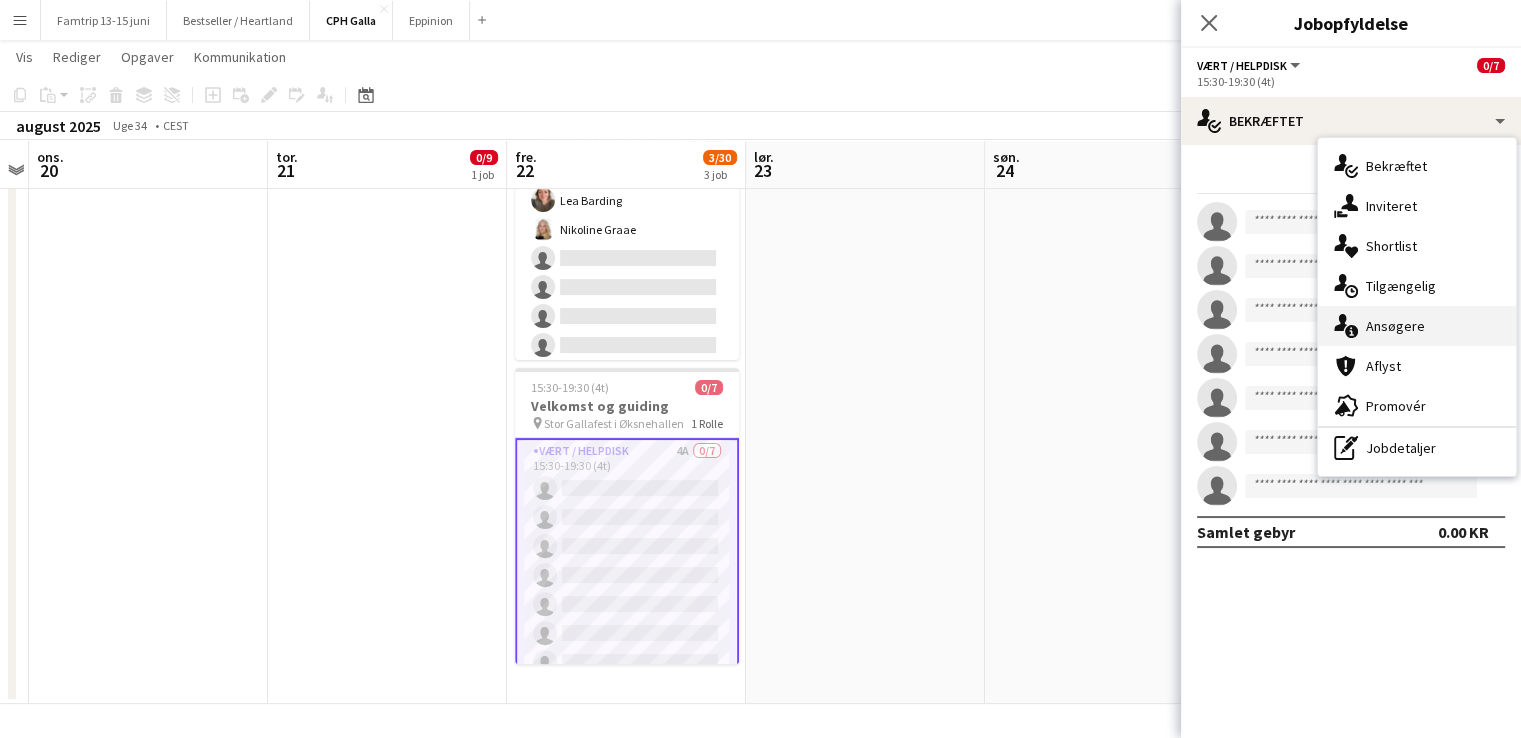 click on "single-neutral-actions-information
Ansøgere" at bounding box center (1417, 326) 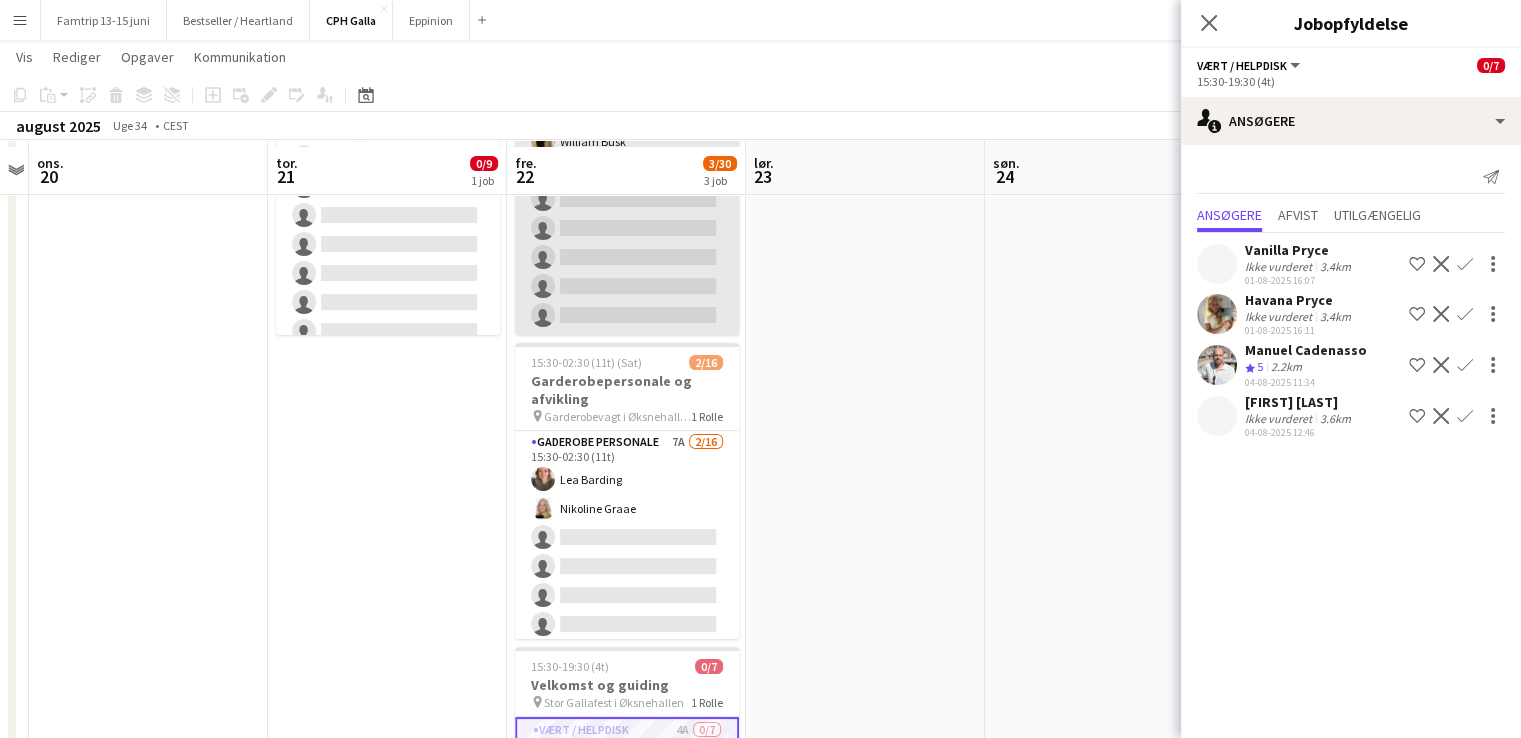 scroll, scrollTop: 200, scrollLeft: 0, axis: vertical 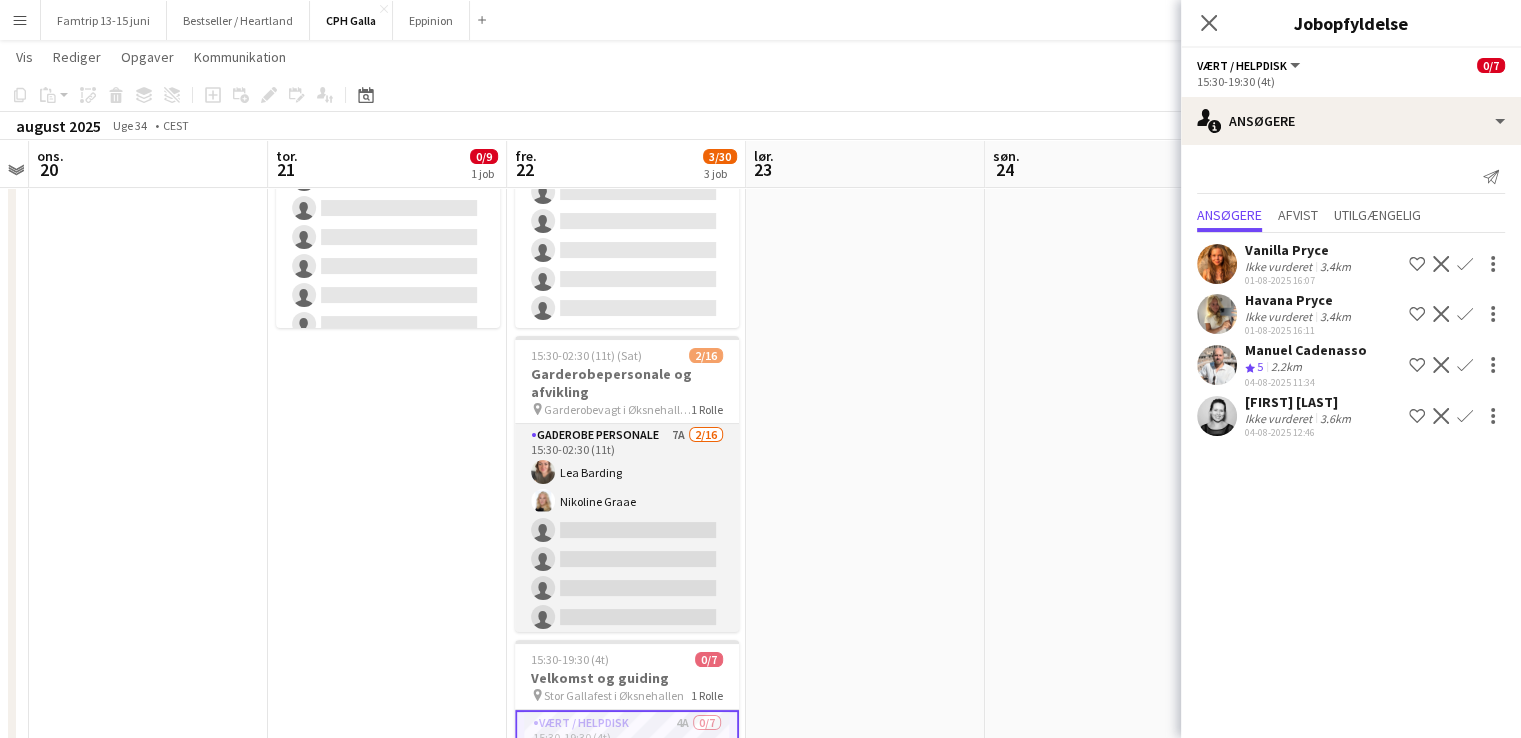 click on "Gaderobe personale   7A   2/16   15:30-02:30 (11t)
[FIRST] [LAST] [FIRST] [LAST]
single-neutral-actions
single-neutral-actions
single-neutral-actions
single-neutral-actions
single-neutral-actions
single-neutral-actions
single-neutral-actions
single-neutral-actions
single-neutral-actions
single-neutral-actions
single-neutral-actions
single-neutral-actions
single-neutral-actions
single-neutral-actions
single-neutral-actions" at bounding box center [627, 675] 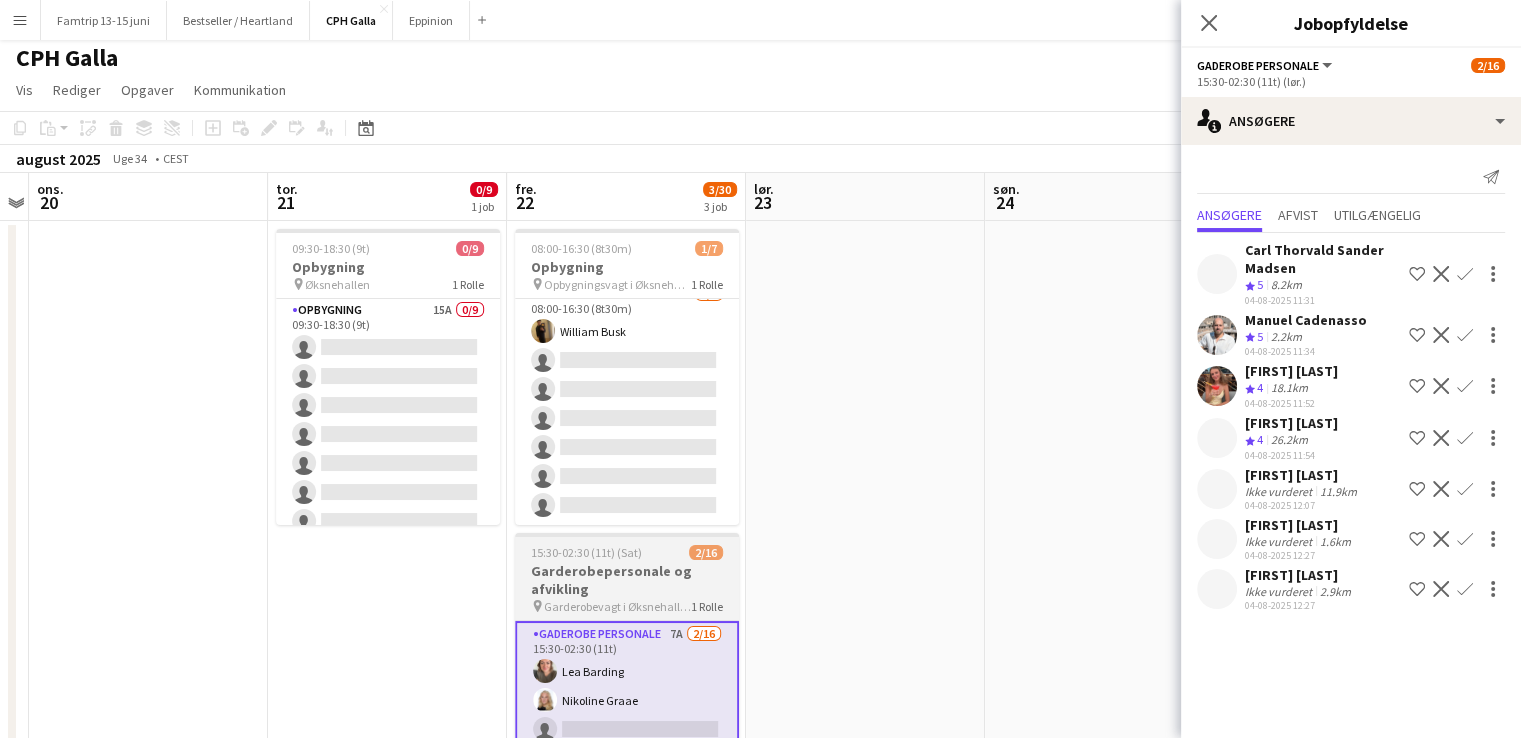 scroll, scrollTop: 0, scrollLeft: 0, axis: both 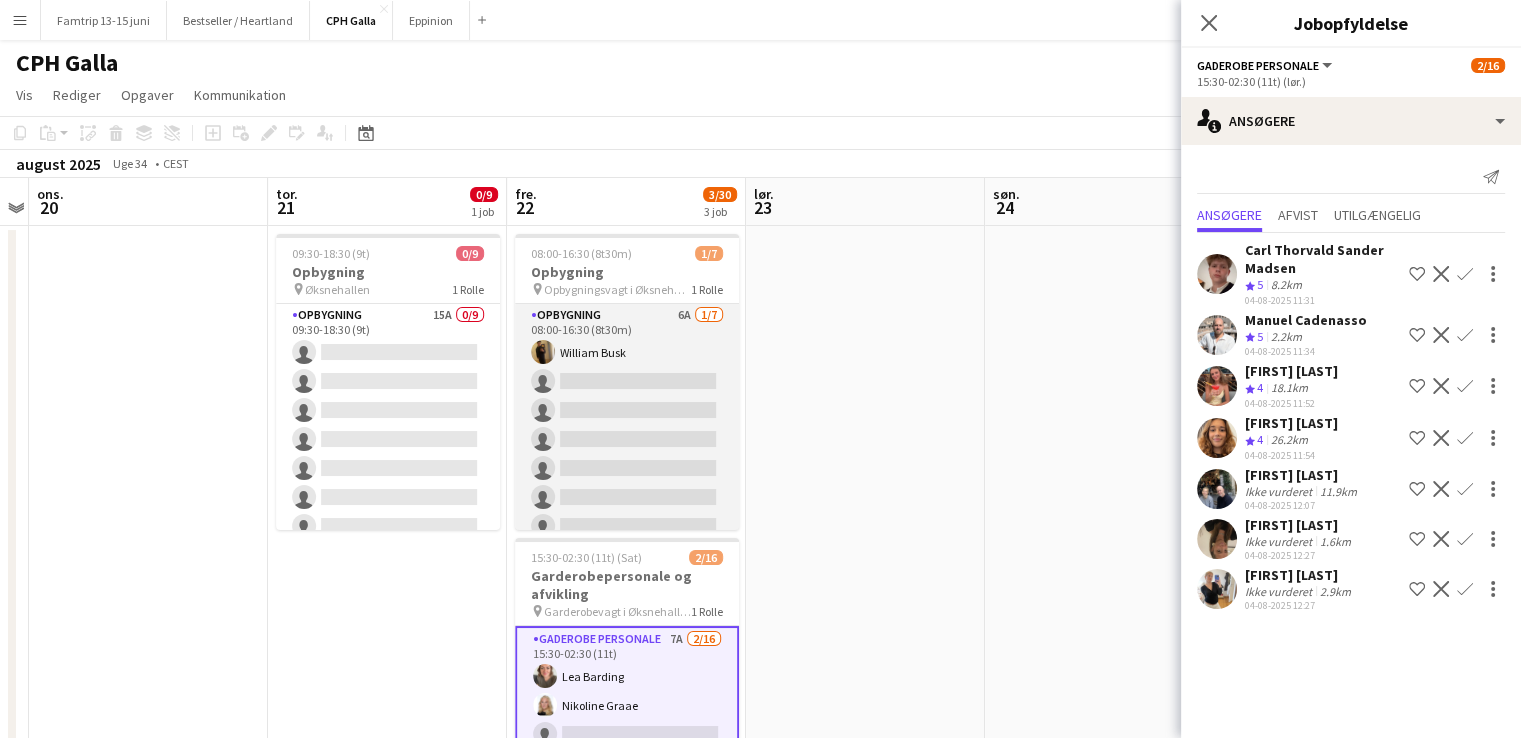 click on "Opbygning   6A   1/7   08:00-16:30 (8t30m)
[FIRST] [LAST]
single-neutral-actions
single-neutral-actions
single-neutral-actions
single-neutral-actions
single-neutral-actions
single-neutral-actions" at bounding box center (627, 425) 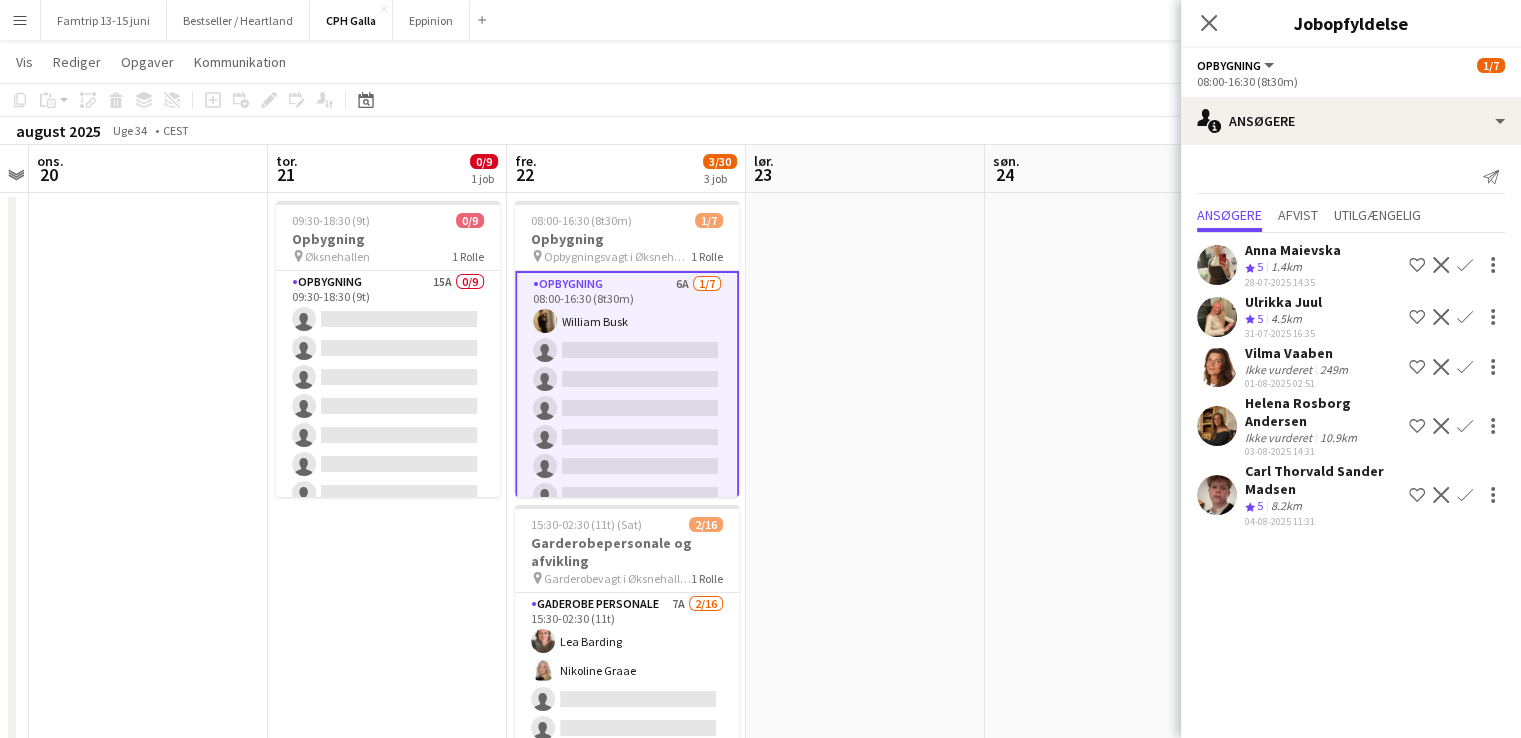 scroll, scrollTop: 0, scrollLeft: 0, axis: both 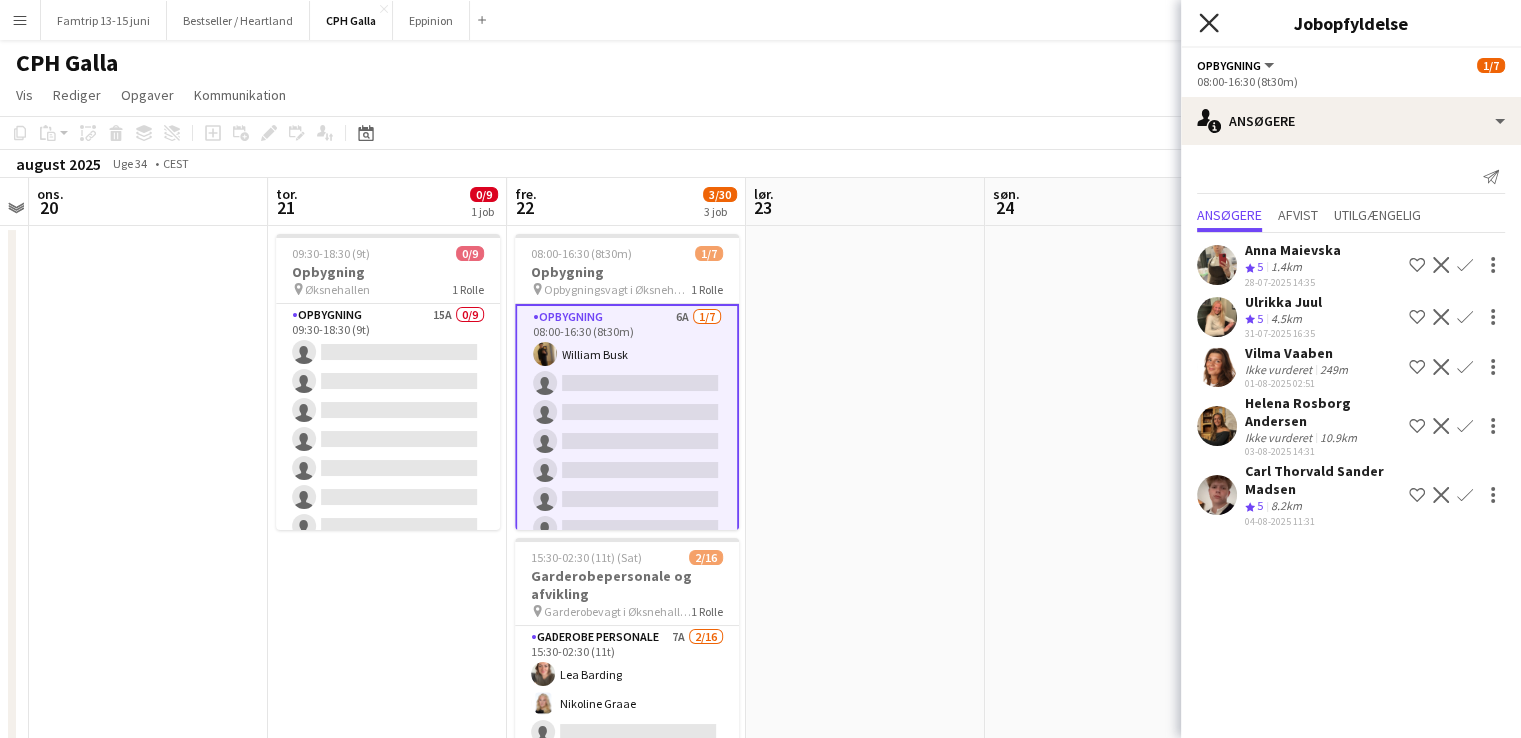 click on "Luk pop-in" 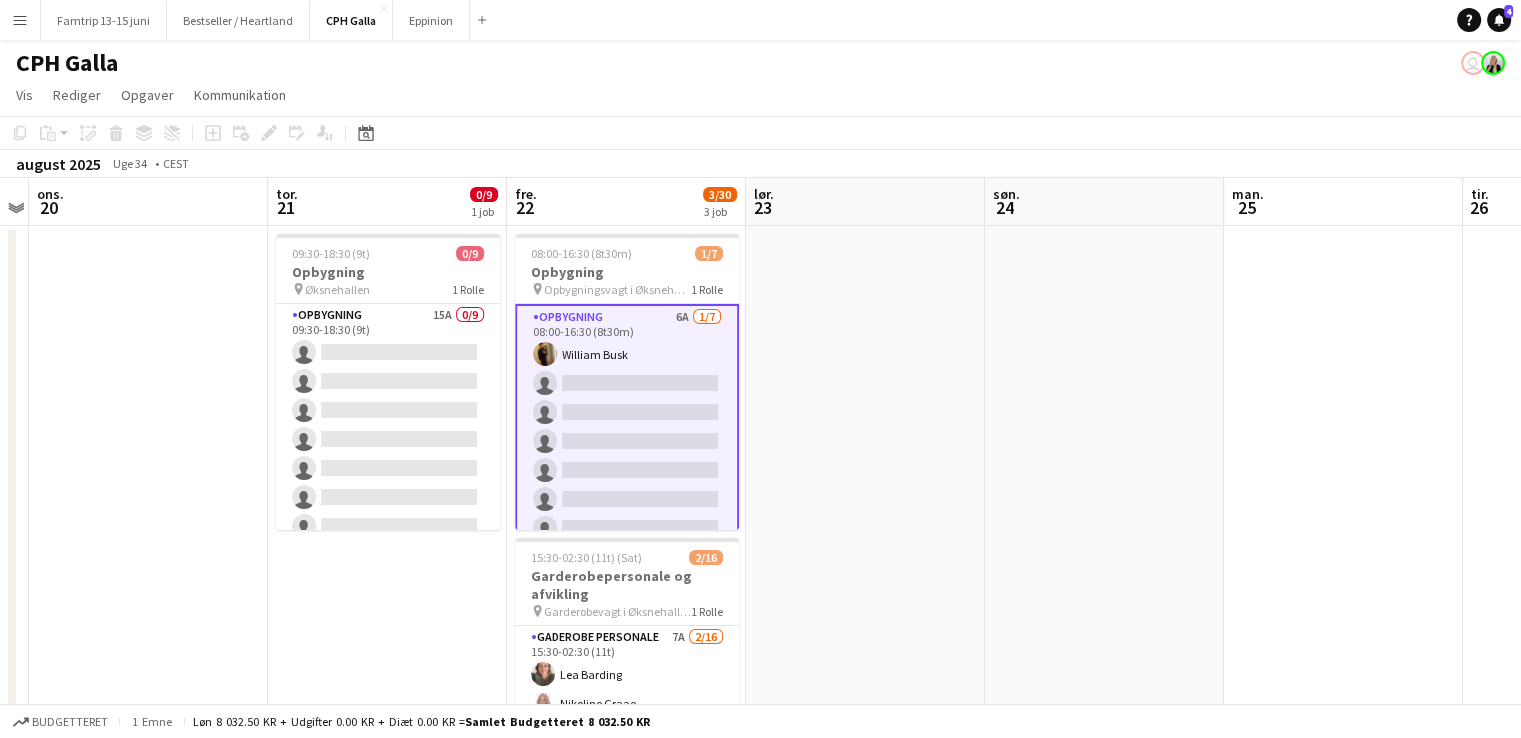 scroll, scrollTop: 100, scrollLeft: 0, axis: vertical 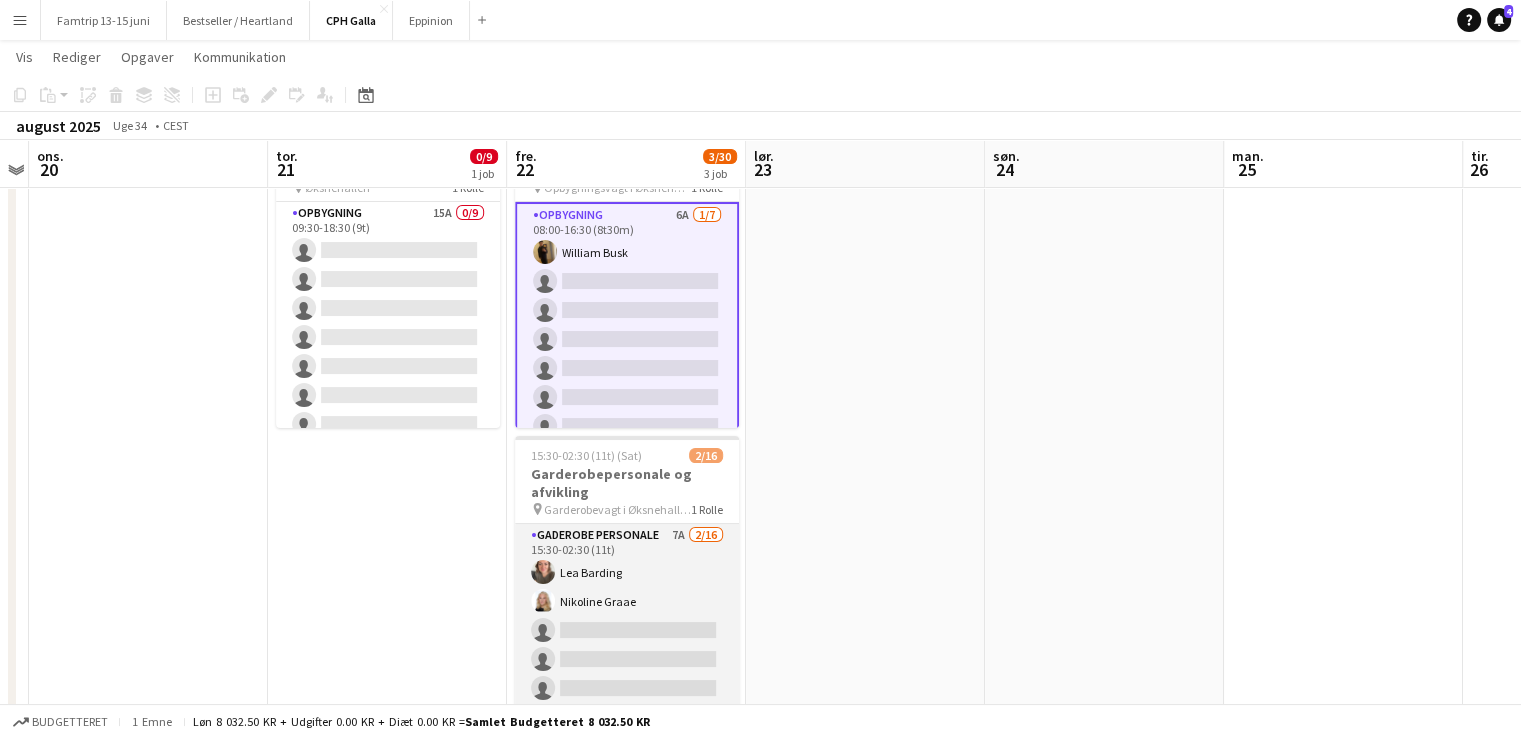 click on "Gaderobe personale   7A   2/16   15:30-02:30 (11t)
[FIRST] [LAST] [FIRST] [LAST]
single-neutral-actions
single-neutral-actions
single-neutral-actions
single-neutral-actions
single-neutral-actions
single-neutral-actions
single-neutral-actions
single-neutral-actions
single-neutral-actions
single-neutral-actions
single-neutral-actions
single-neutral-actions
single-neutral-actions
single-neutral-actions
single-neutral-actions" at bounding box center (627, 775) 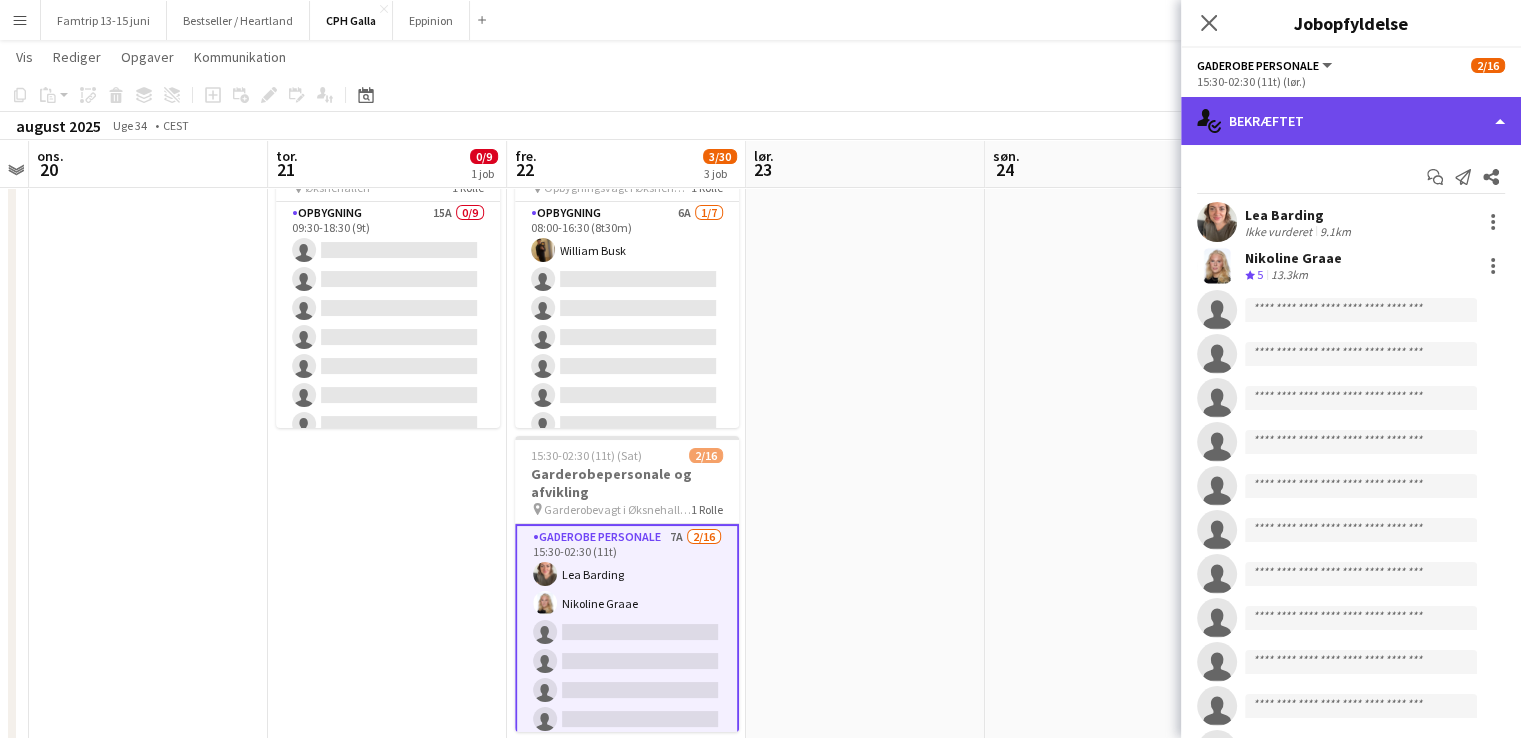 click on "single-neutral-actions-check-2
Bekræftet" 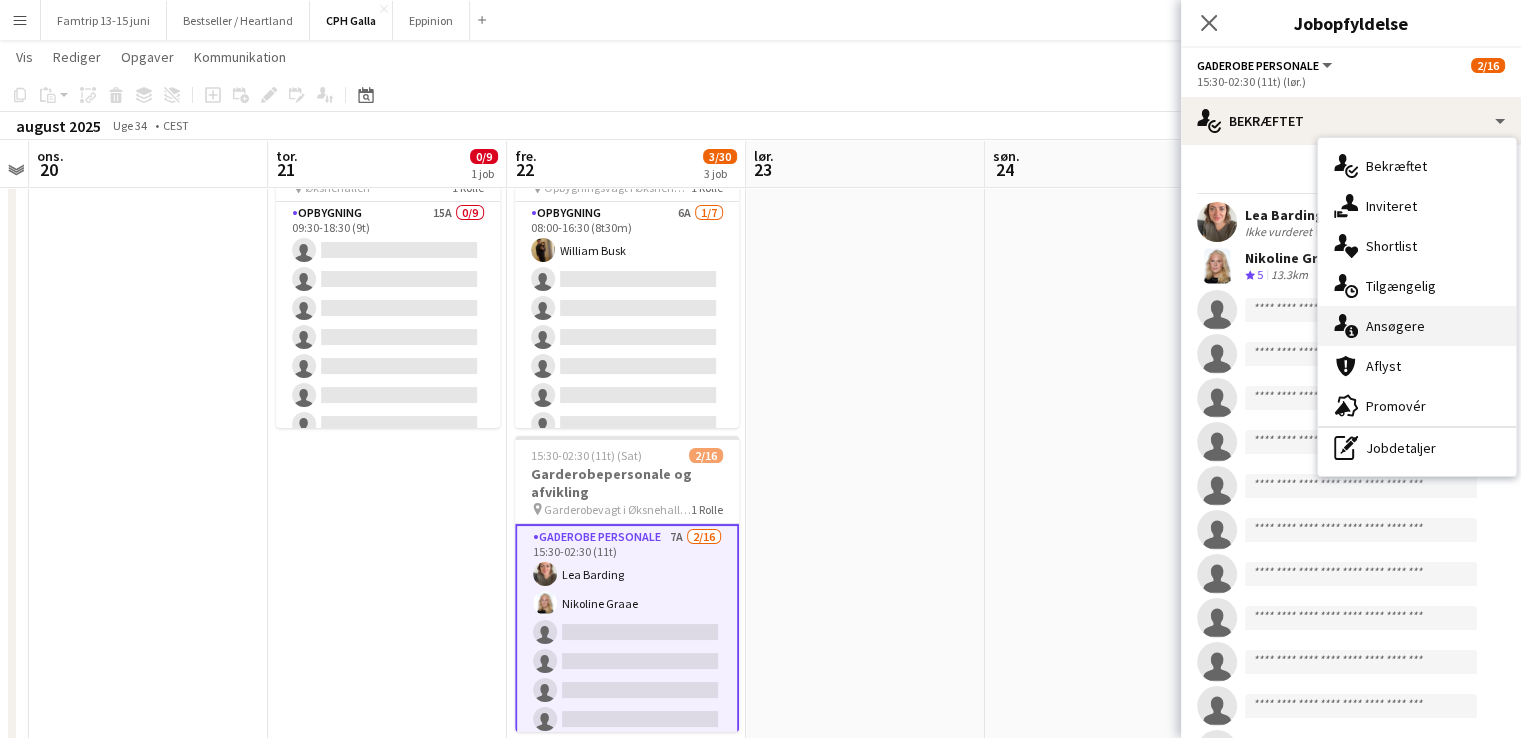 click on "single-neutral-actions-information
Ansøgere" at bounding box center (1417, 326) 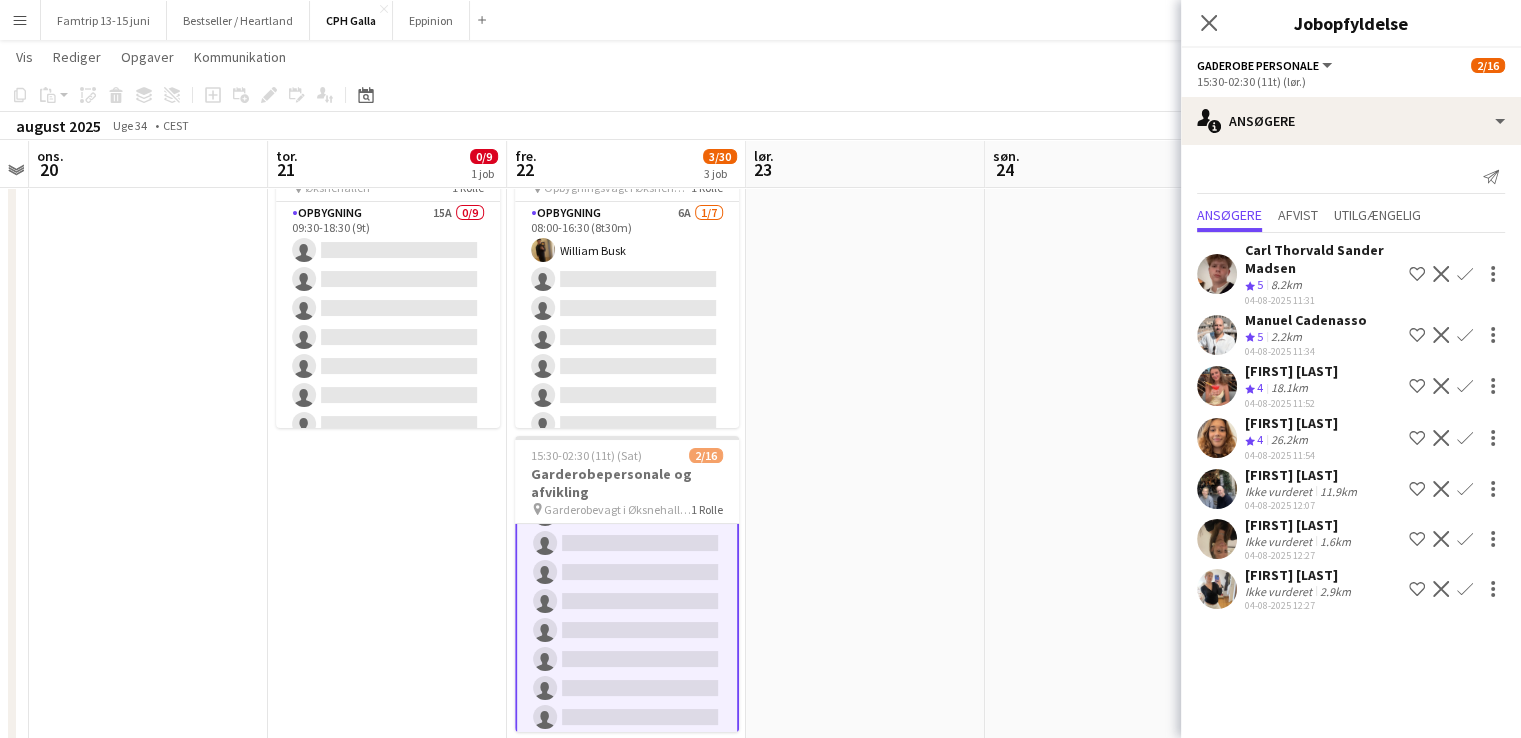 scroll, scrollTop: 297, scrollLeft: 0, axis: vertical 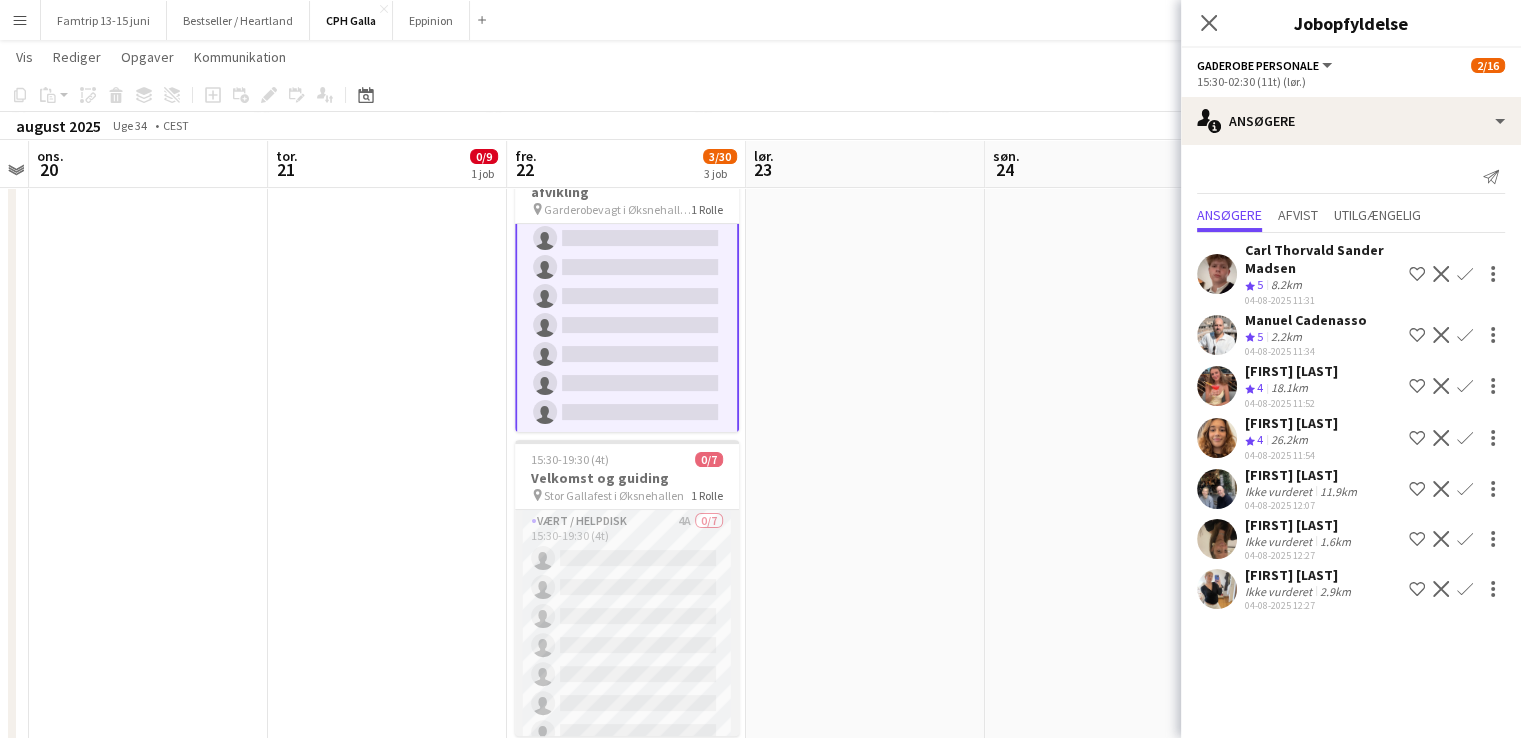 click on "Vært / Helpdisk    4A   0/7   15:30-19:30 (4t)
single-neutral-actions
single-neutral-actions
single-neutral-actions
single-neutral-actions
single-neutral-actions
single-neutral-actions
single-neutral-actions
single-neutral-actions
single-neutral-actions
single-neutral-actions" at bounding box center [627, 631] 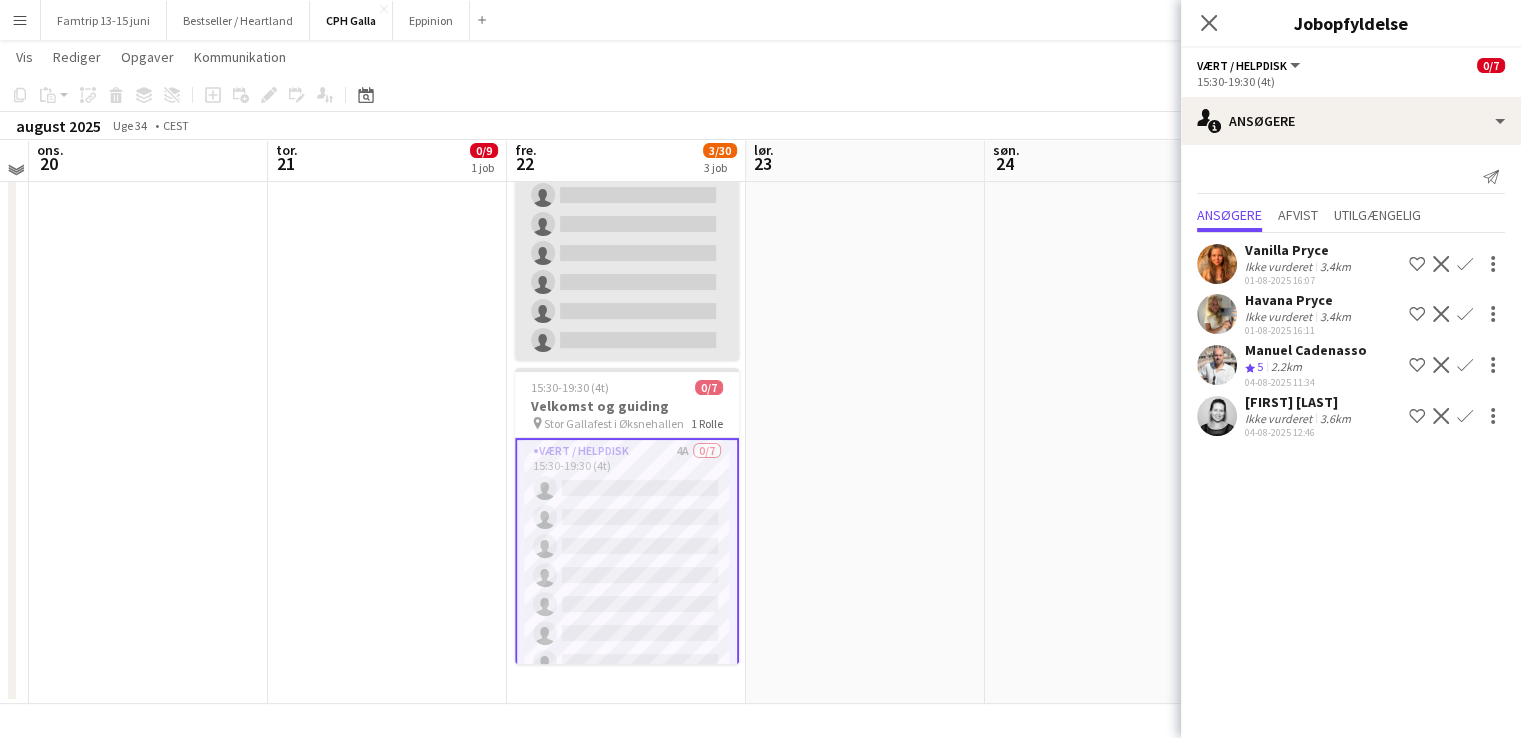 scroll, scrollTop: 372, scrollLeft: 0, axis: vertical 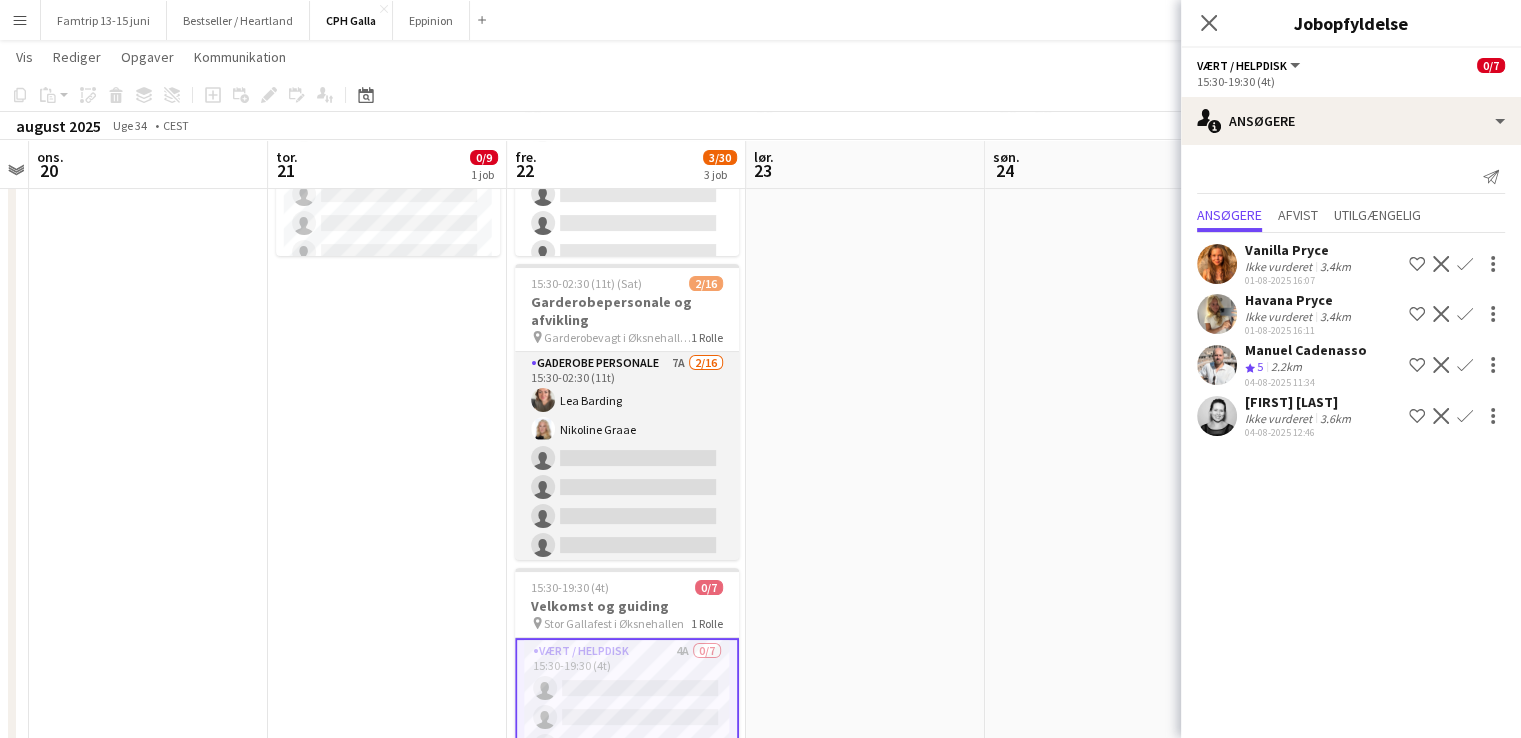 click on "Gaderobe personale   7A   2/16   15:30-02:30 (11t)
[FIRST] [LAST] [FIRST] [LAST]
single-neutral-actions
single-neutral-actions
single-neutral-actions
single-neutral-actions
single-neutral-actions
single-neutral-actions
single-neutral-actions
single-neutral-actions
single-neutral-actions
single-neutral-actions
single-neutral-actions
single-neutral-actions
single-neutral-actions
single-neutral-actions
single-neutral-actions" at bounding box center (627, 603) 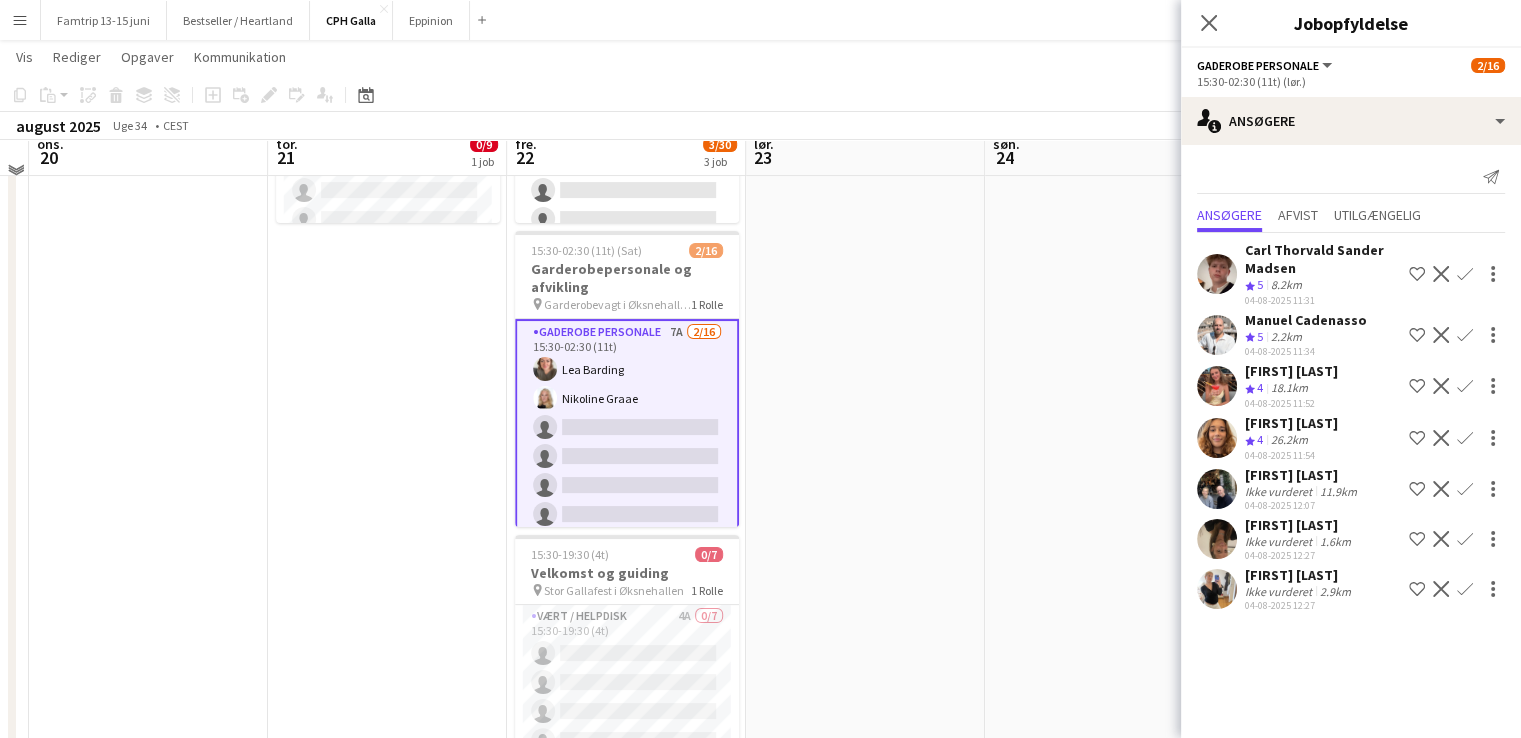 scroll, scrollTop: 272, scrollLeft: 0, axis: vertical 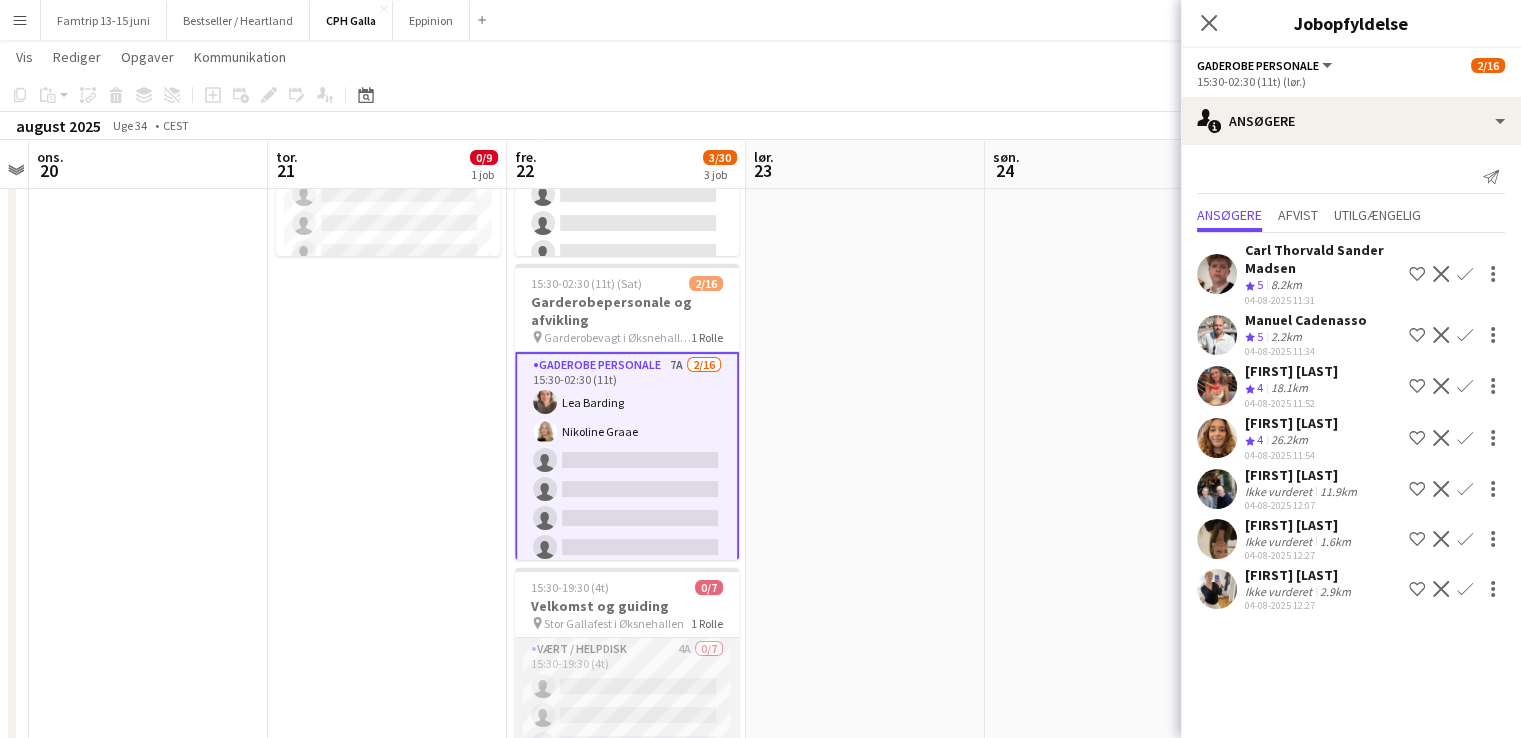 click on "Vært / Helpdisk    4A   0/7   15:30-19:30 (4t)
single-neutral-actions
single-neutral-actions
single-neutral-actions
single-neutral-actions
single-neutral-actions
single-neutral-actions
single-neutral-actions
single-neutral-actions
single-neutral-actions
single-neutral-actions" at bounding box center (627, 759) 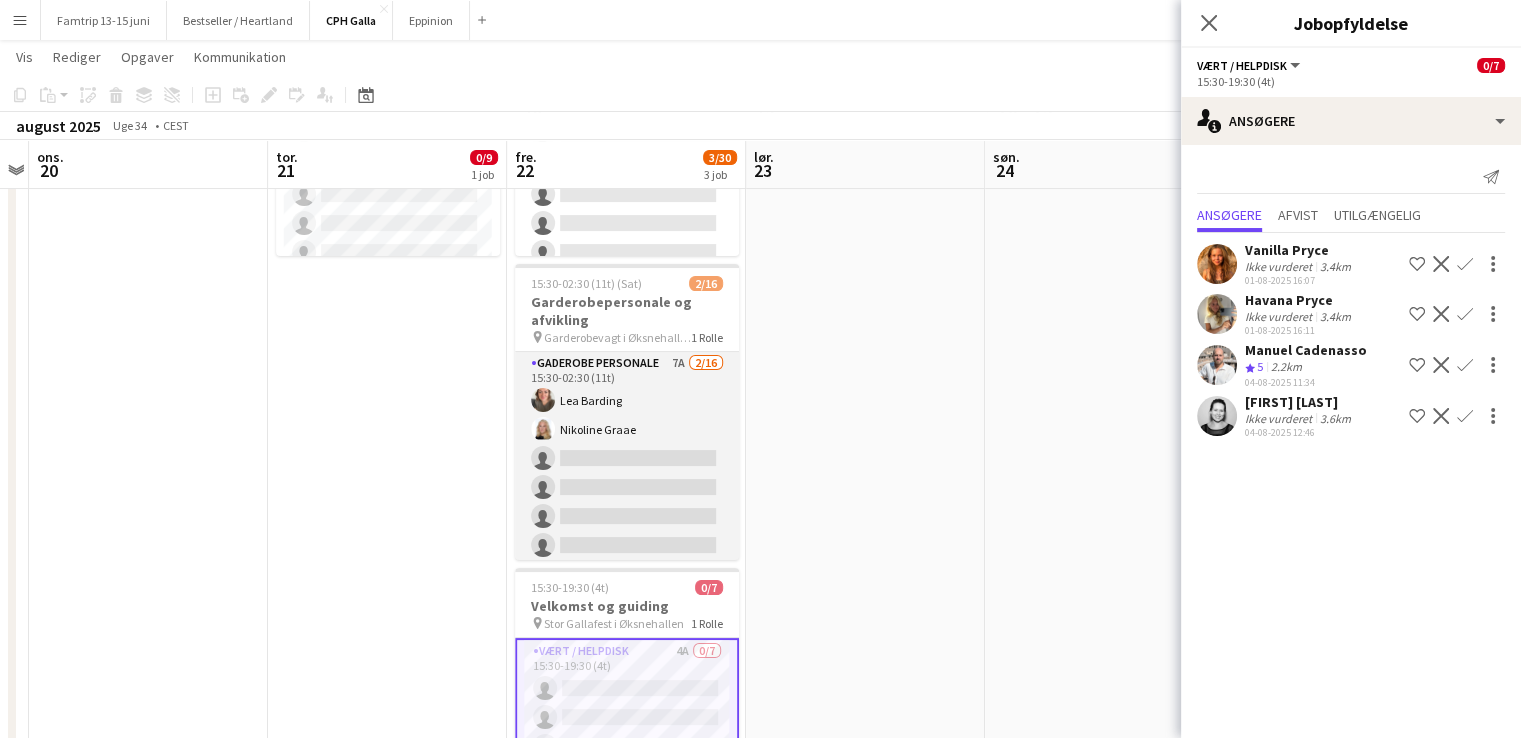 click on "Gaderobe personale   7A   2/16   15:30-02:30 (11t)
[FIRST] [LAST] [FIRST] [LAST]
single-neutral-actions
single-neutral-actions
single-neutral-actions
single-neutral-actions
single-neutral-actions
single-neutral-actions
single-neutral-actions
single-neutral-actions
single-neutral-actions
single-neutral-actions
single-neutral-actions
single-neutral-actions
single-neutral-actions
single-neutral-actions
single-neutral-actions" at bounding box center [627, 603] 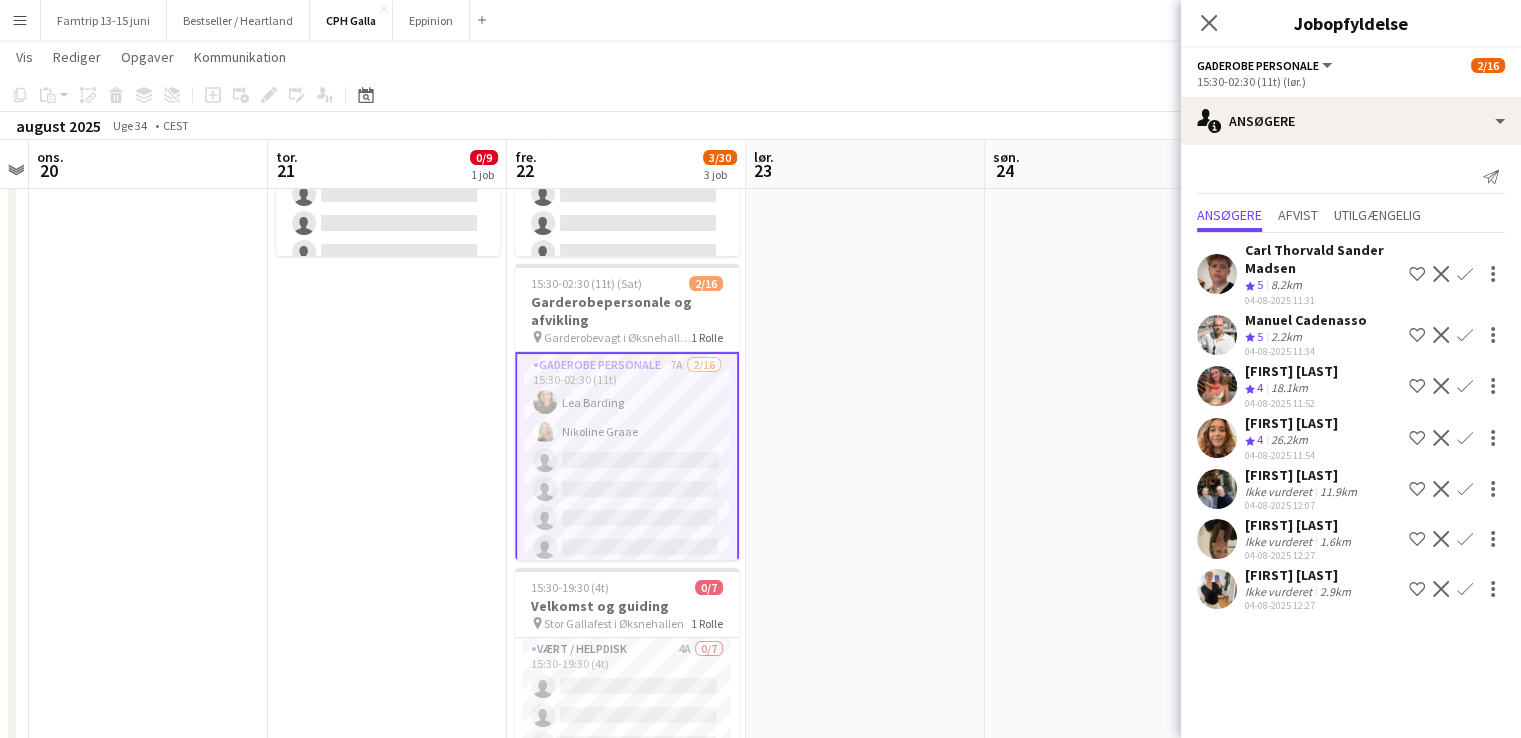 click at bounding box center [1217, 589] 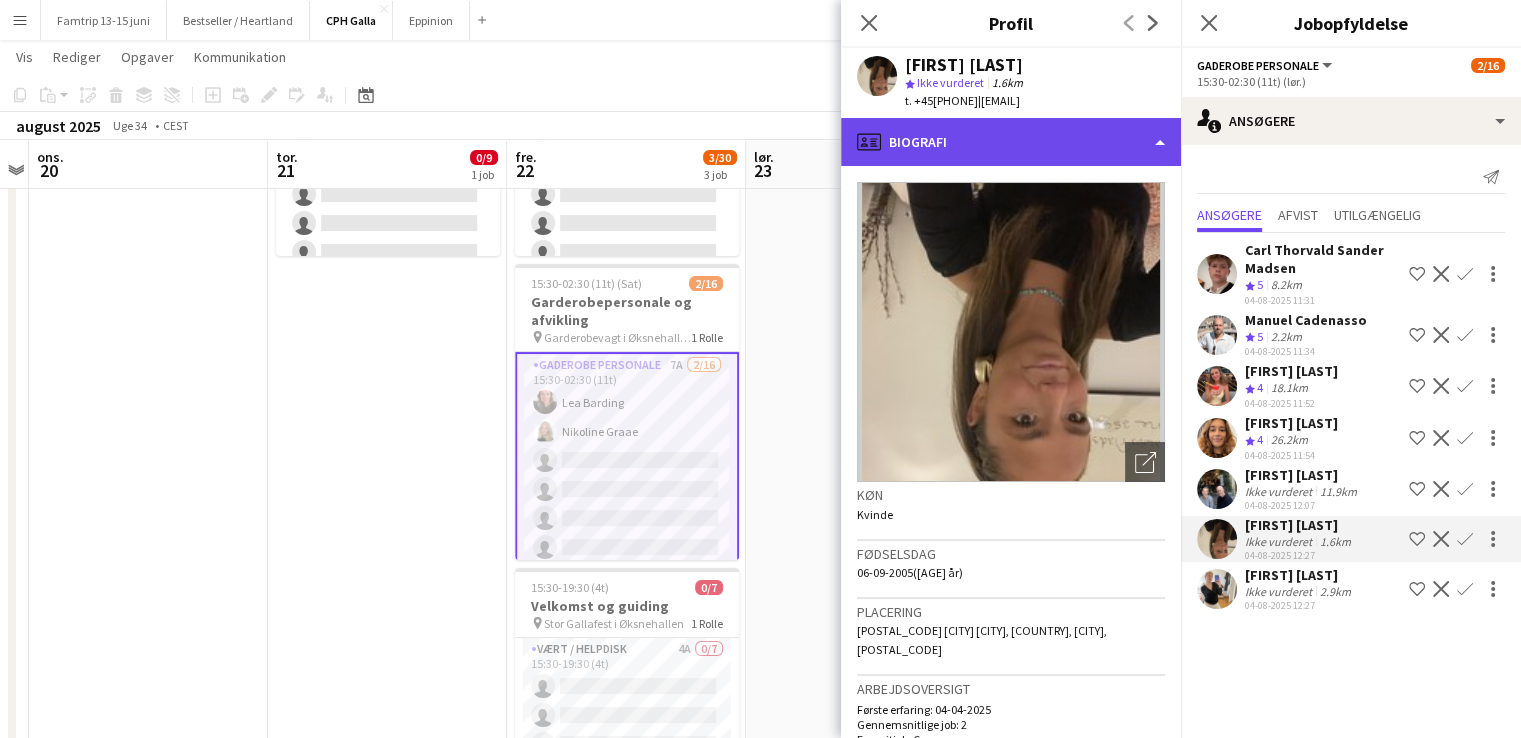 click on "profile
Biografi" 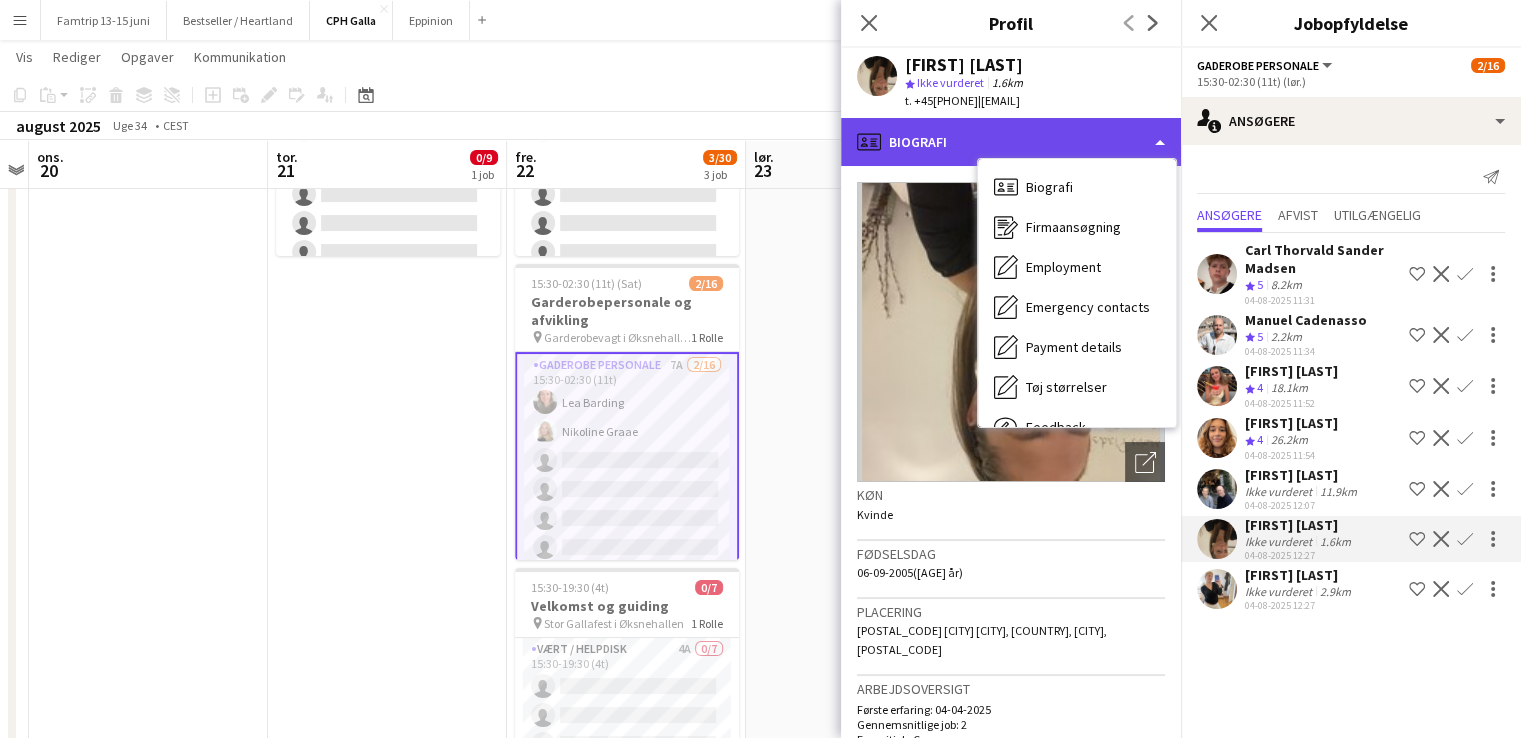 click on "profile
Biografi" 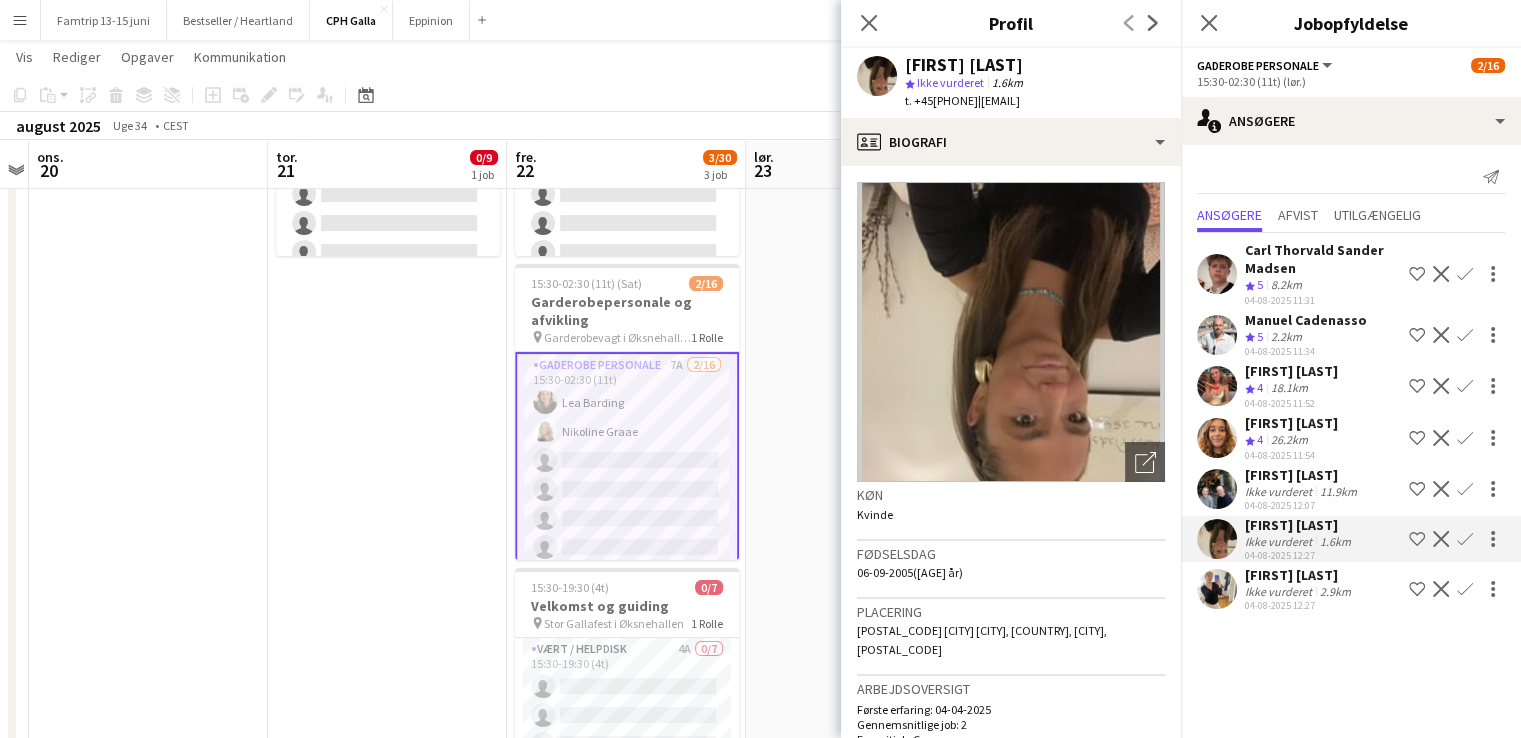 click at bounding box center (865, 428) 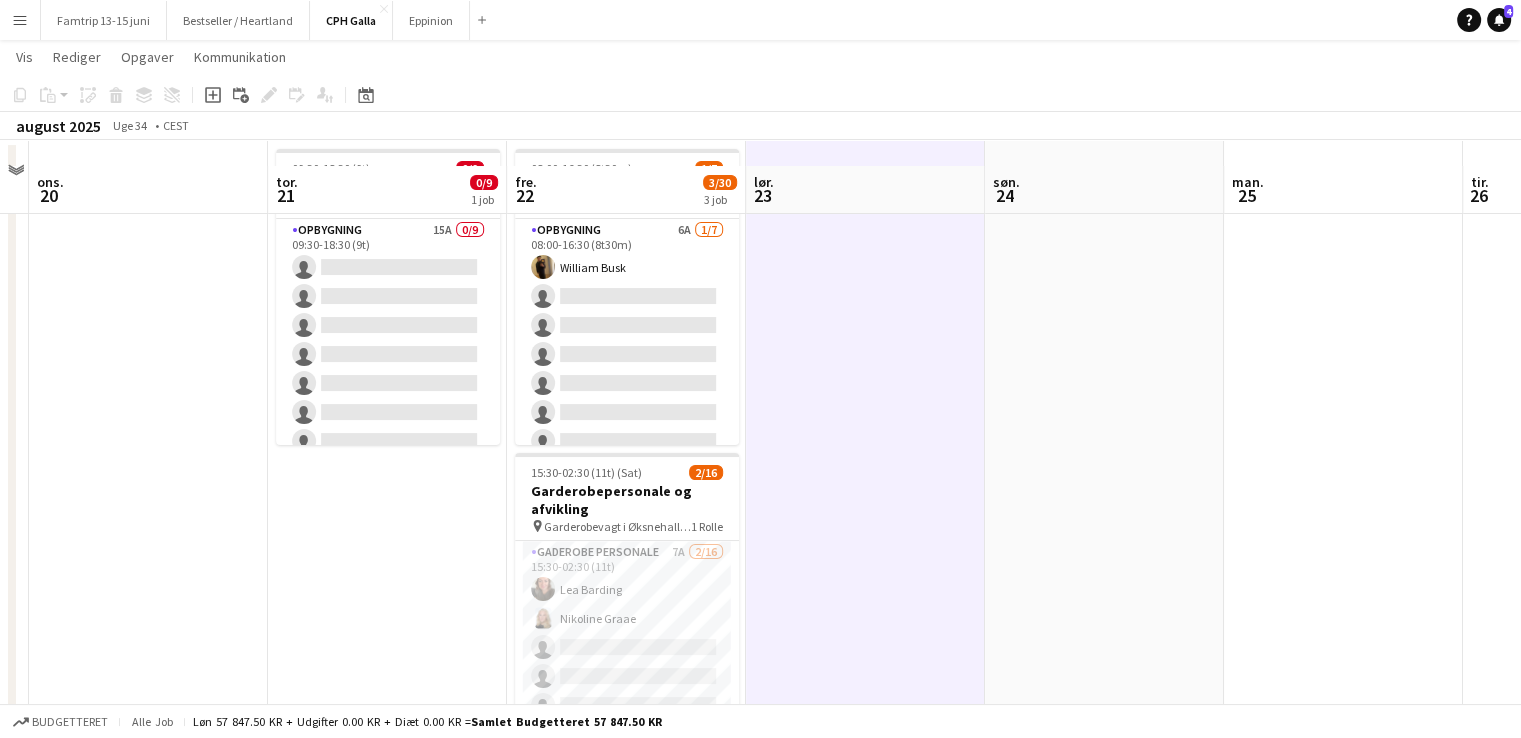 scroll, scrollTop: 200, scrollLeft: 0, axis: vertical 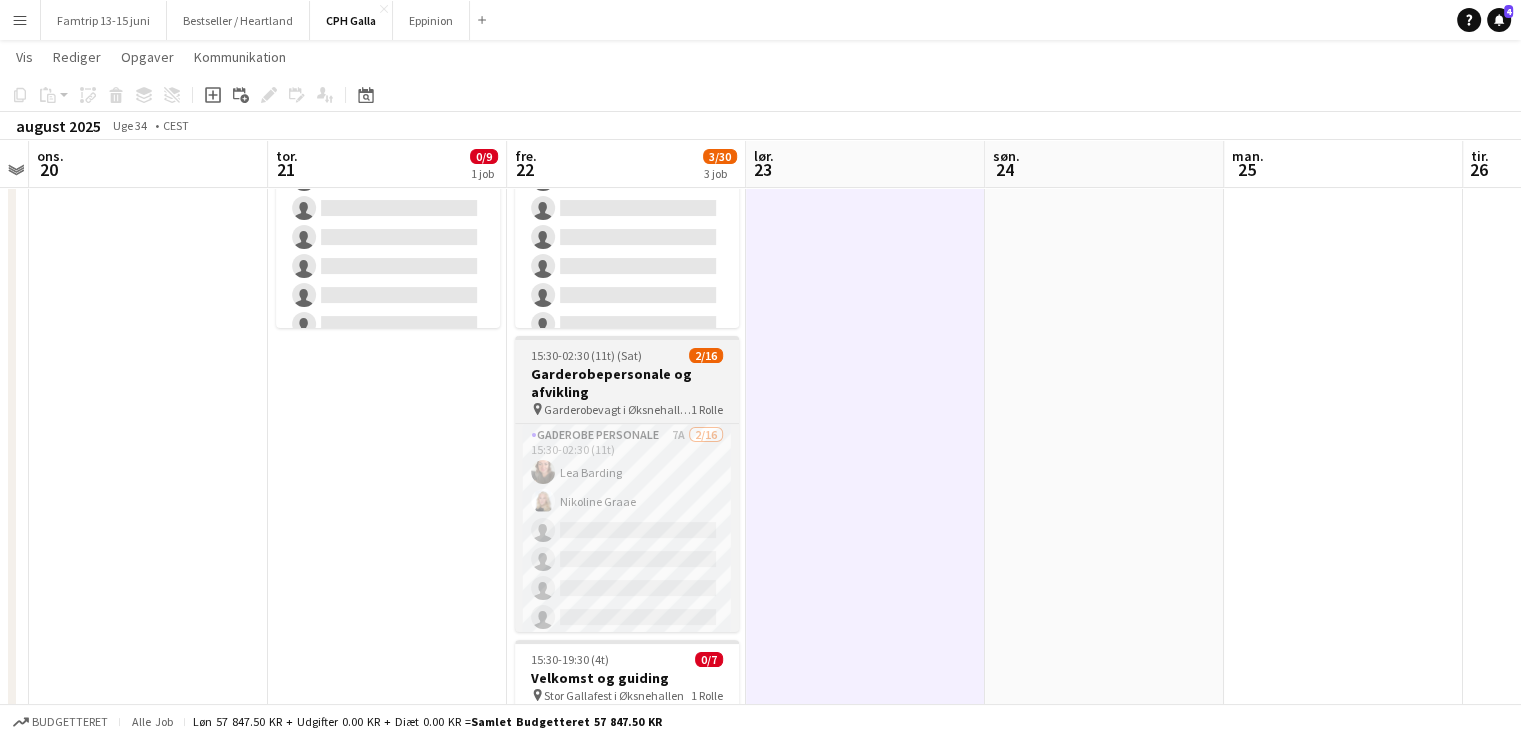 click on "Garderobepersonale og afvikling" at bounding box center [627, 383] 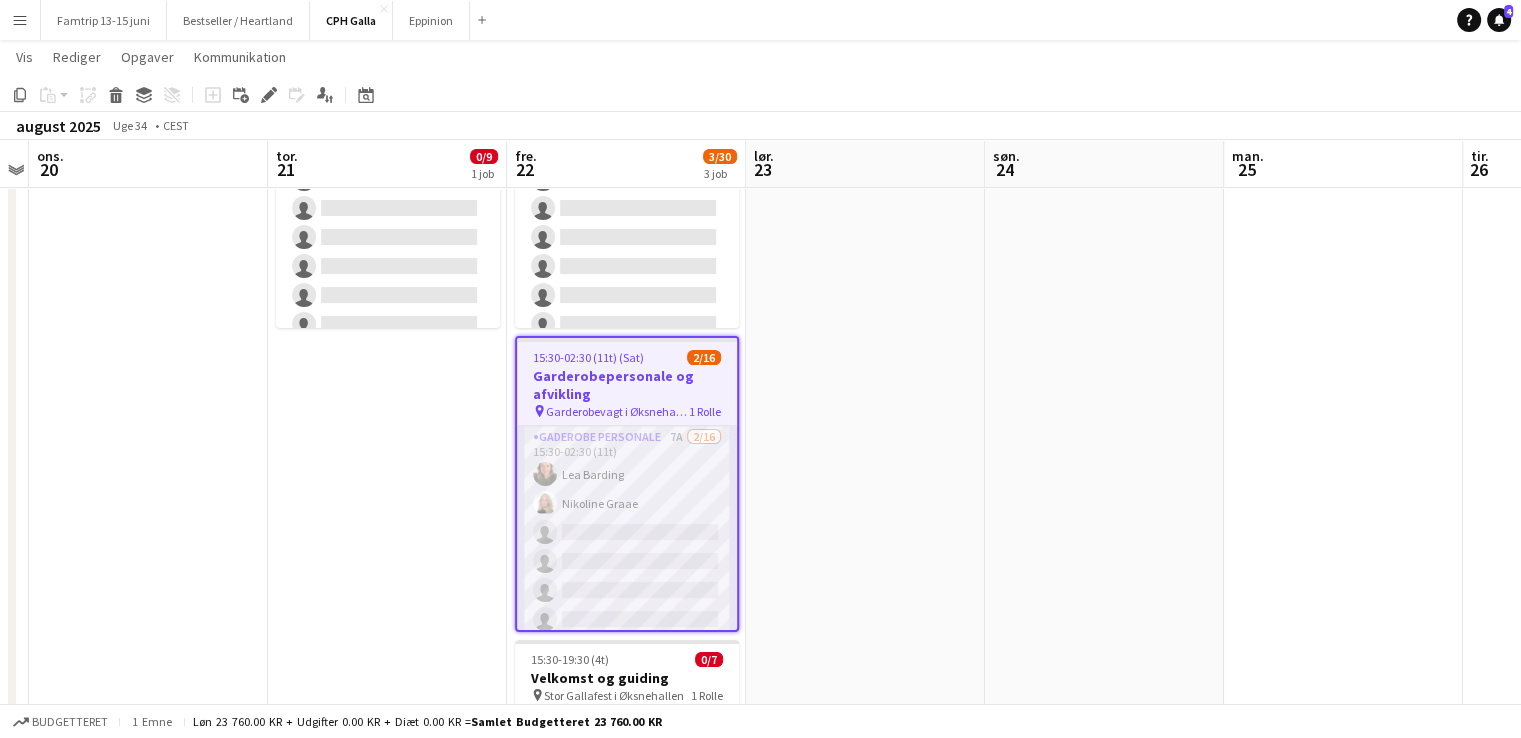 click on "Gaderobe personale   7A   2/16   15:30-02:30 (11t)
[FIRST] [LAST] [FIRST] [LAST]
single-neutral-actions
single-neutral-actions
single-neutral-actions
single-neutral-actions
single-neutral-actions
single-neutral-actions
single-neutral-actions
single-neutral-actions
single-neutral-actions
single-neutral-actions
single-neutral-actions
single-neutral-actions
single-neutral-actions
single-neutral-actions
single-neutral-actions" at bounding box center (627, 677) 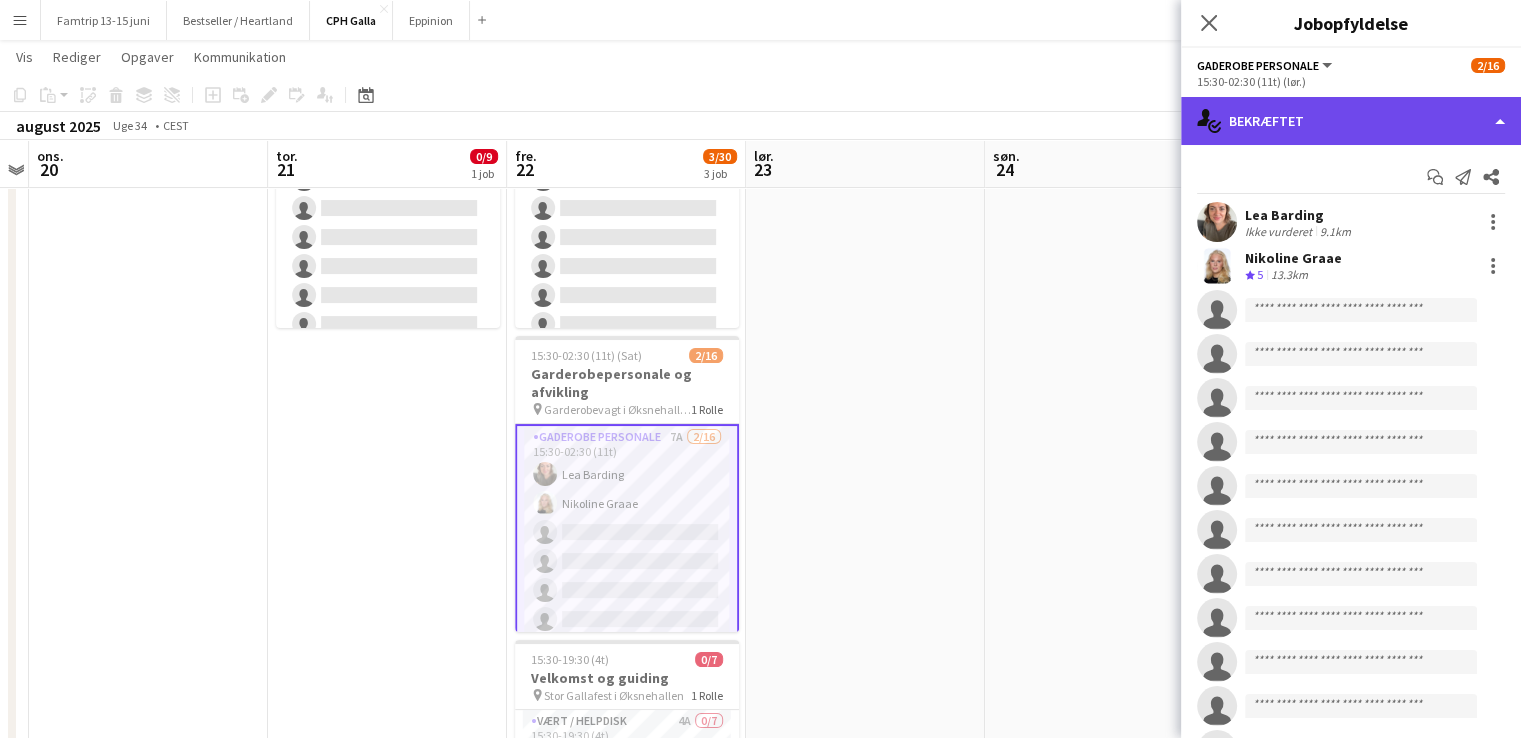 click on "single-neutral-actions-check-2
Bekræftet" 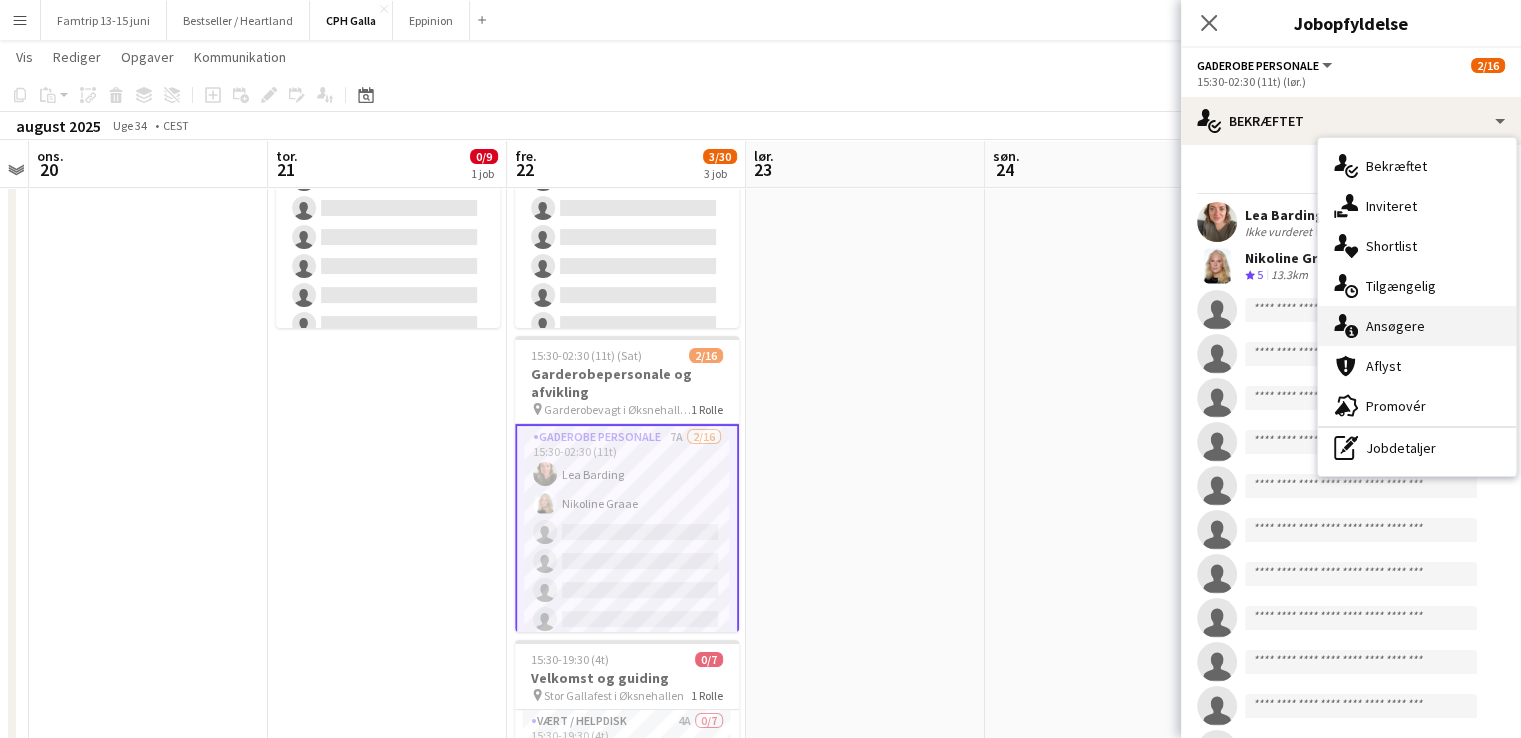 click on "single-neutral-actions-information
Ansøgere" at bounding box center [1417, 326] 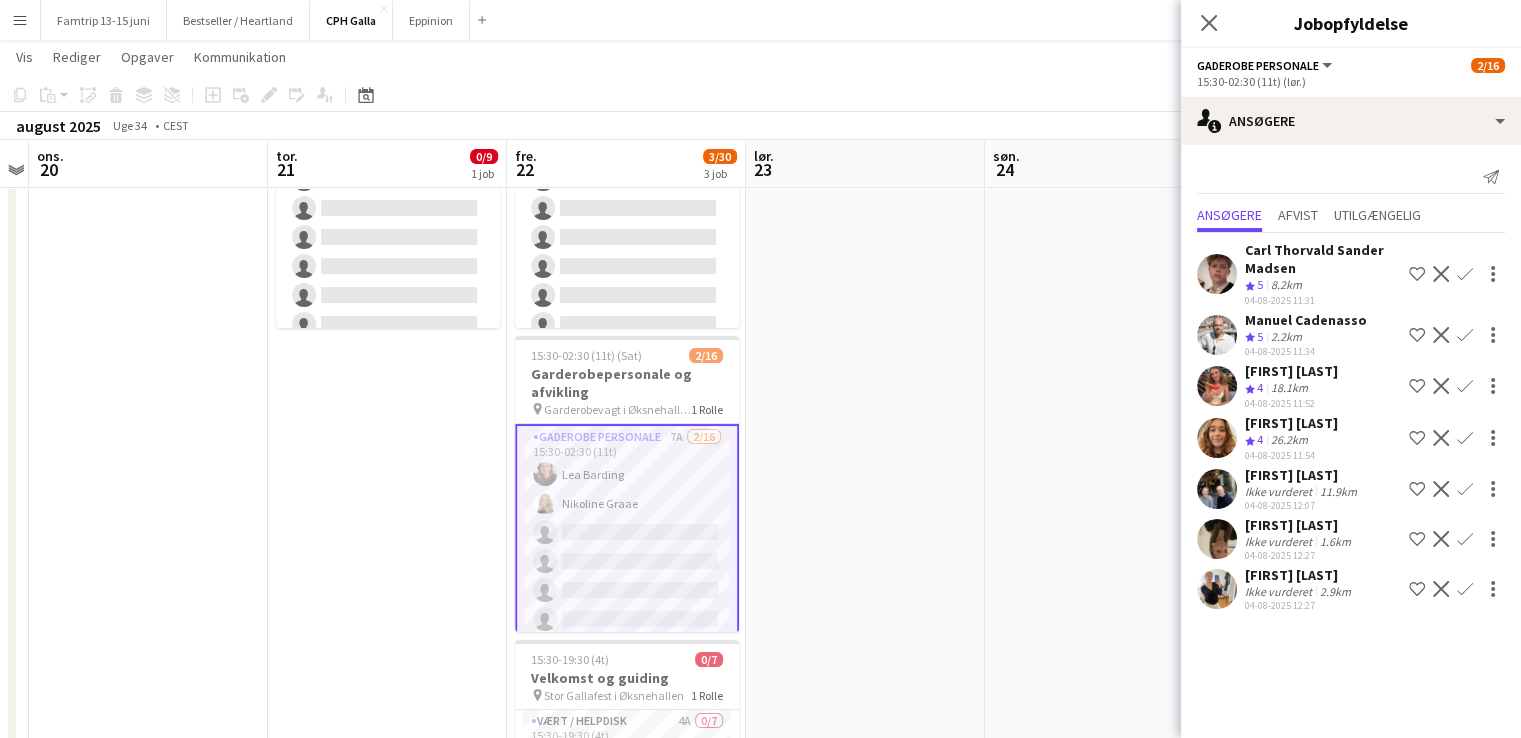 click on "Ikke vurderet" at bounding box center (1280, 541) 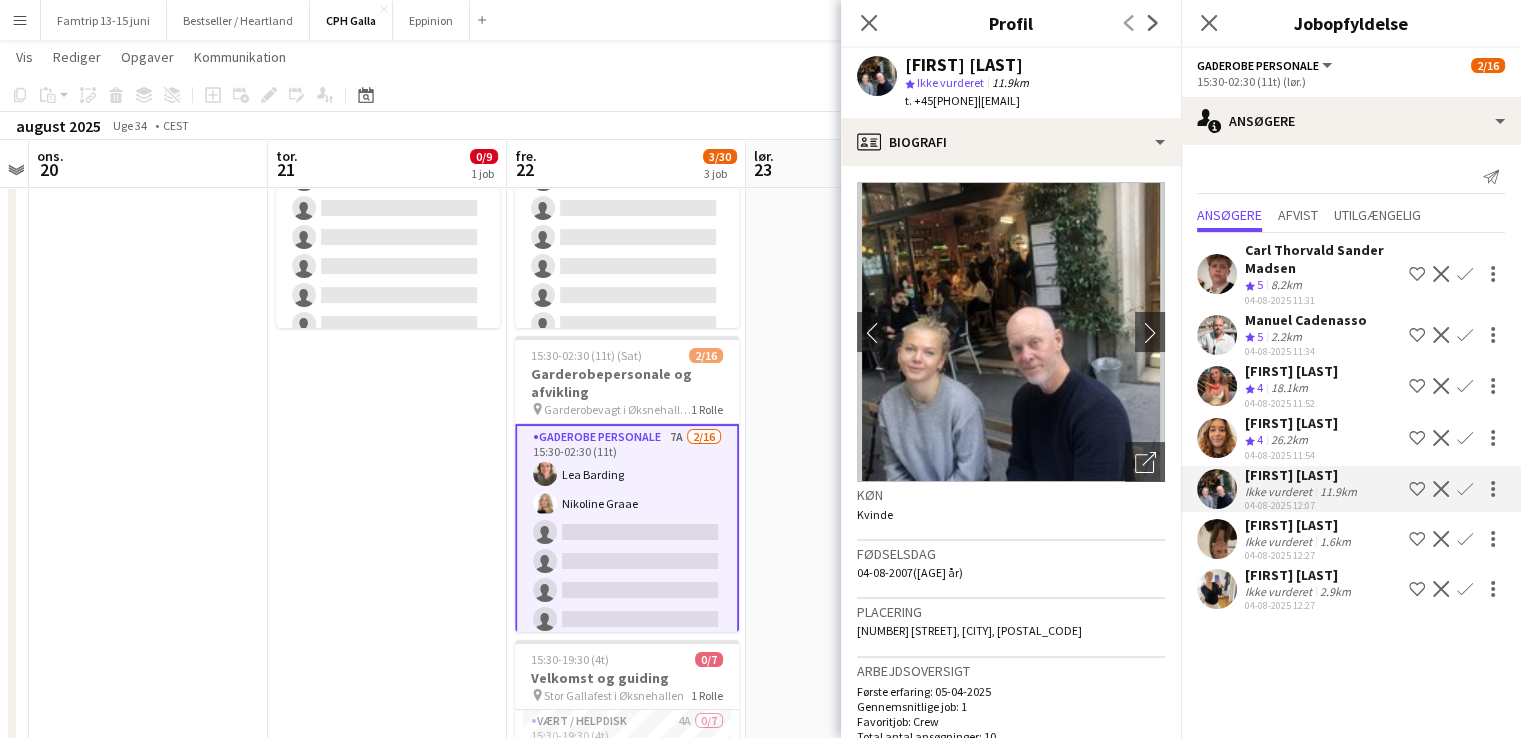 click at bounding box center (865, 500) 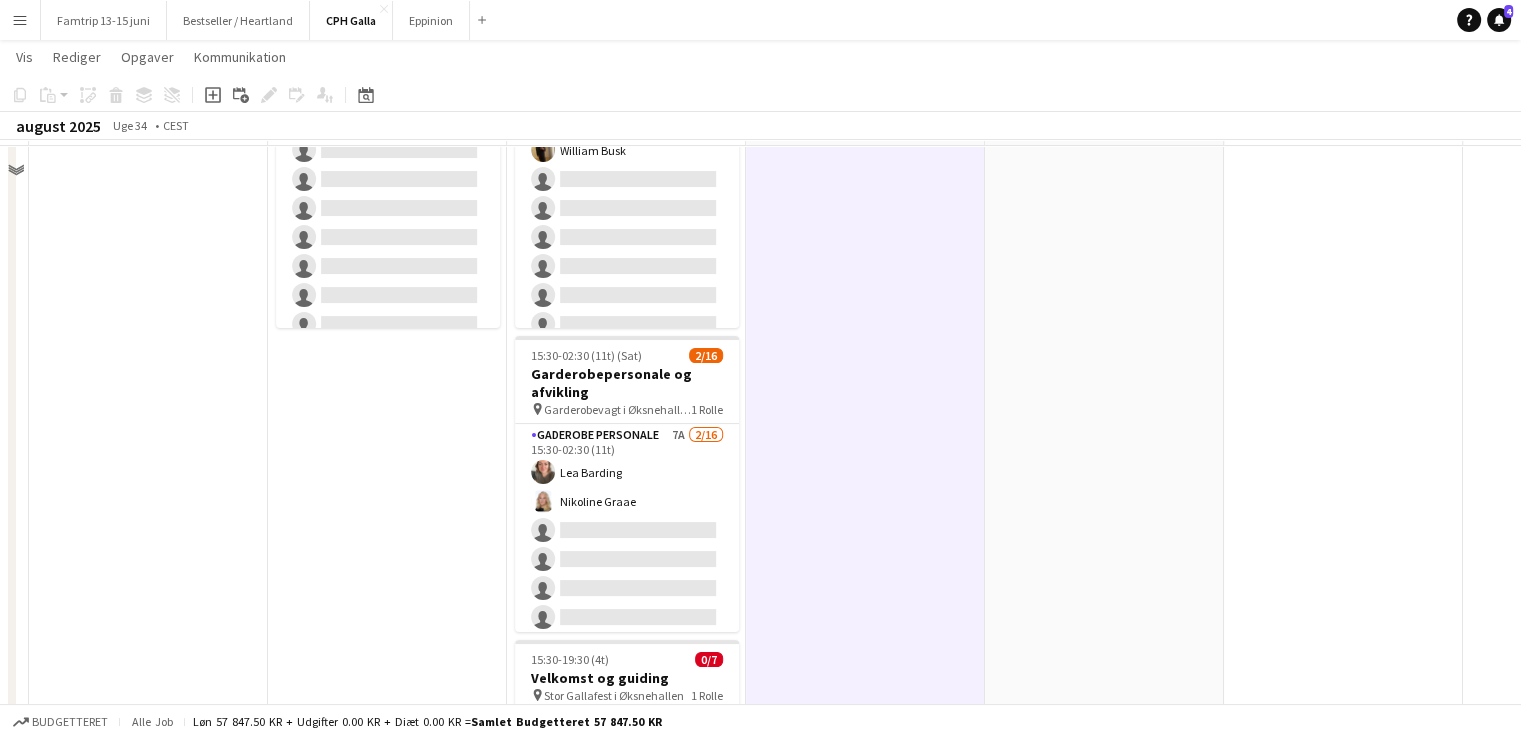 scroll, scrollTop: 0, scrollLeft: 0, axis: both 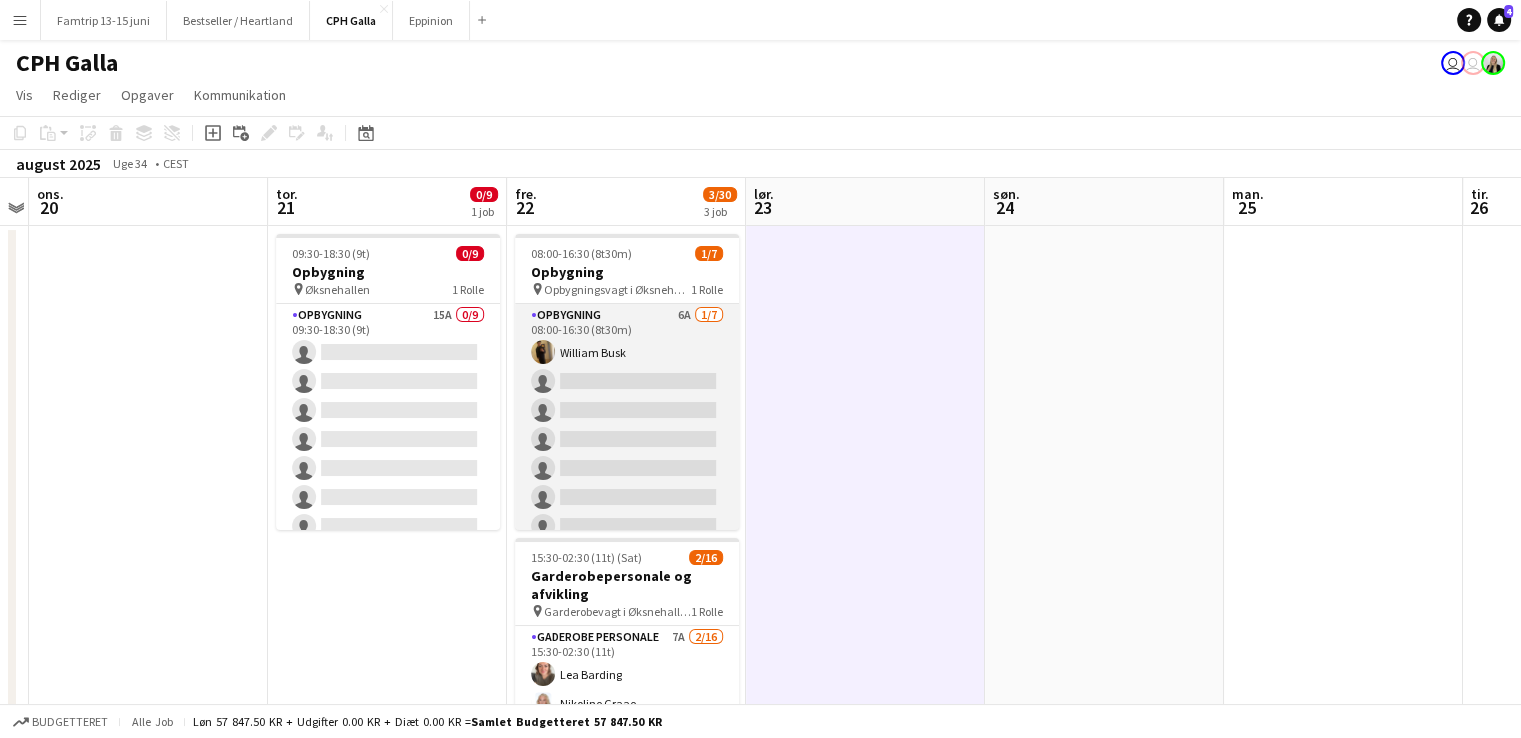 click on "Opbygning   6A   1/7   08:00-16:30 (8t30m)
[FIRST] [LAST]
single-neutral-actions
single-neutral-actions
single-neutral-actions
single-neutral-actions
single-neutral-actions
single-neutral-actions" at bounding box center [627, 425] 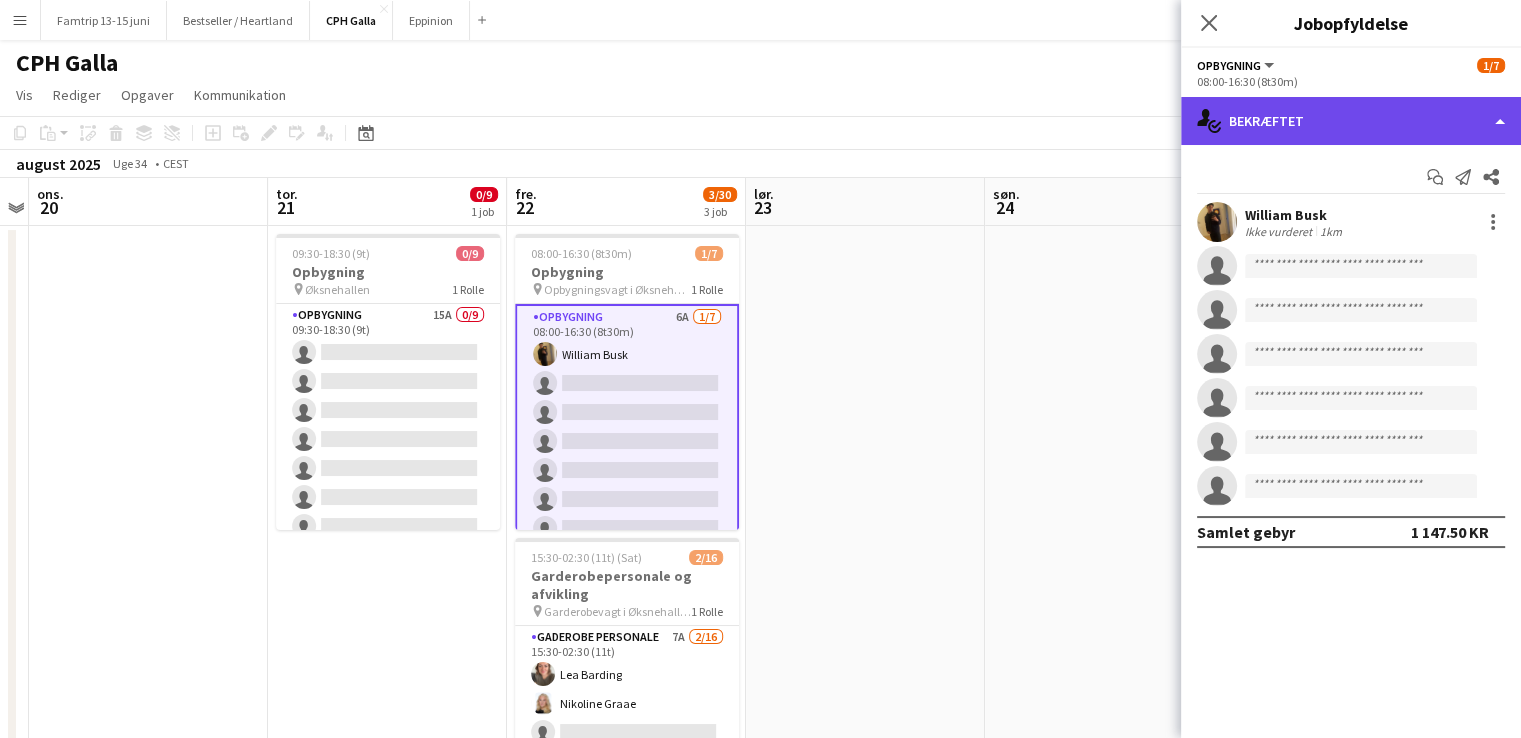 click on "single-neutral-actions-check-2
Bekræftet" 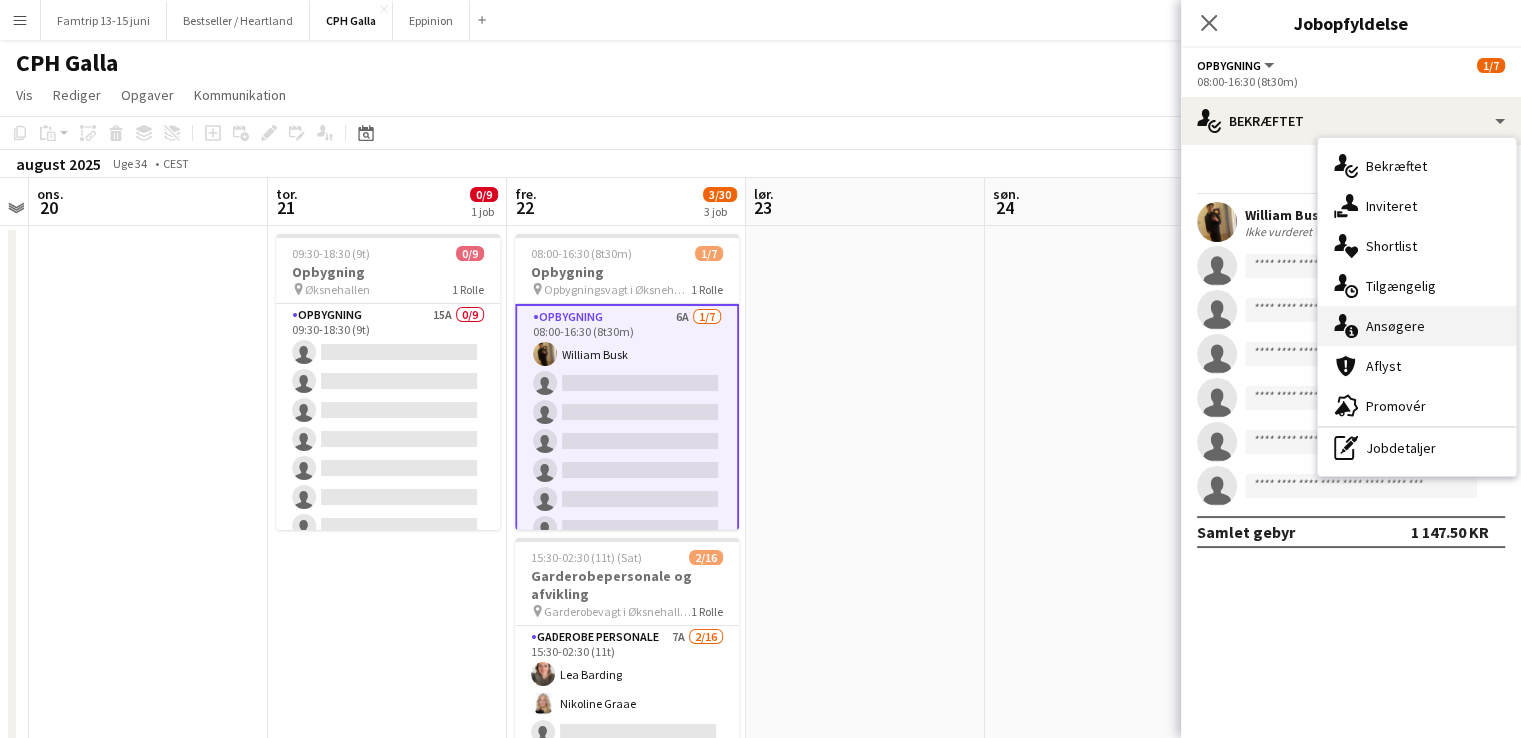 click on "single-neutral-actions-information
Ansøgere" at bounding box center (1417, 326) 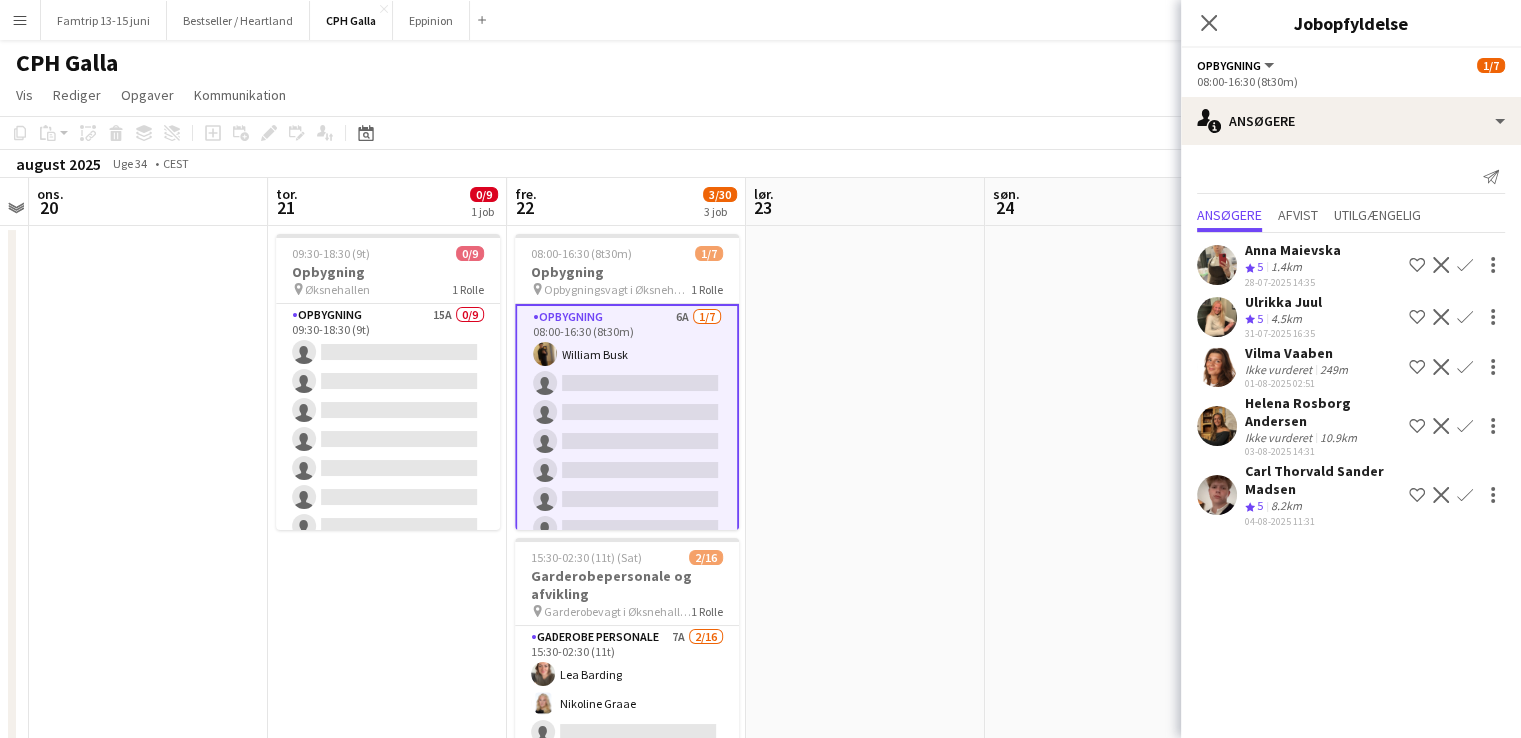 click on "Helena Rosborg Andersen" at bounding box center [1323, 480] 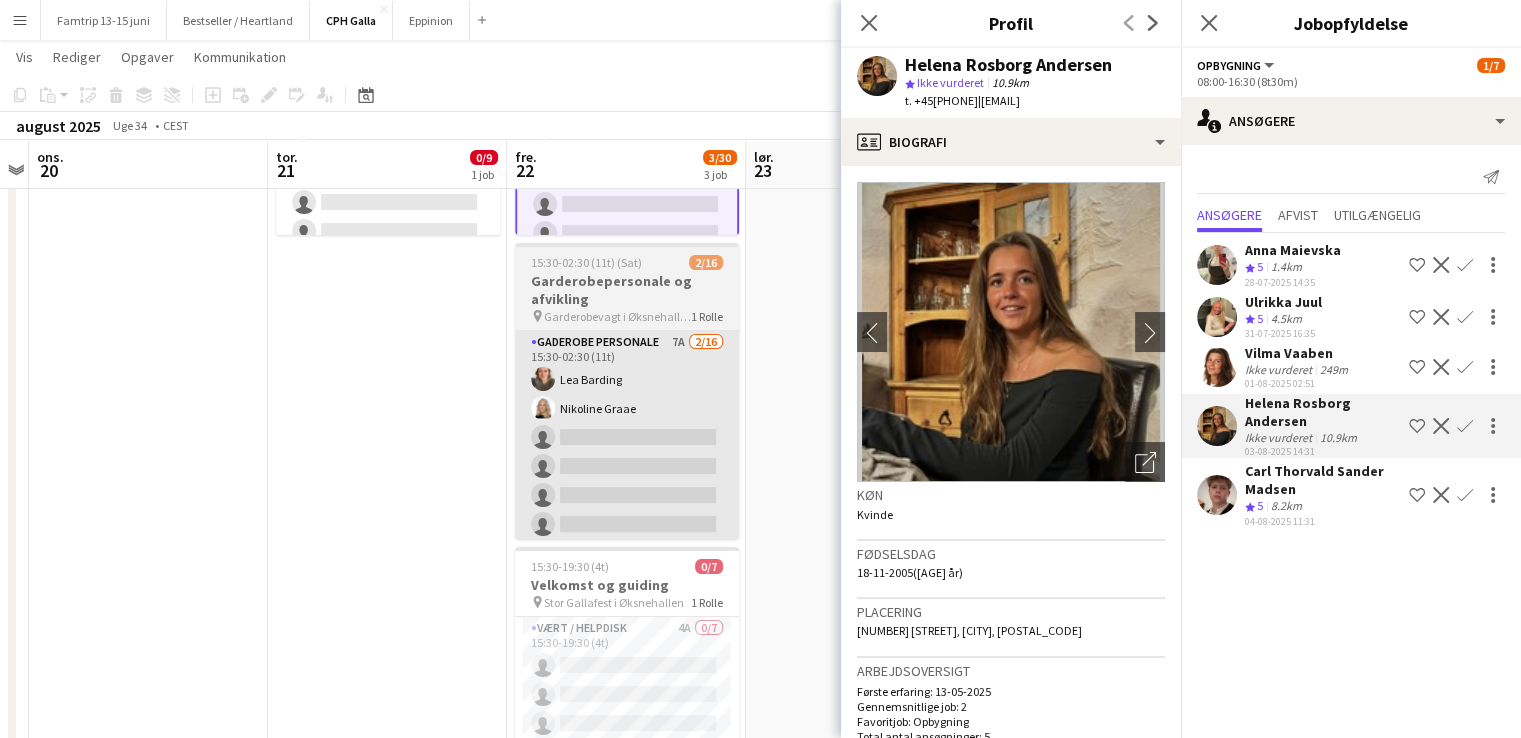 scroll, scrollTop: 300, scrollLeft: 0, axis: vertical 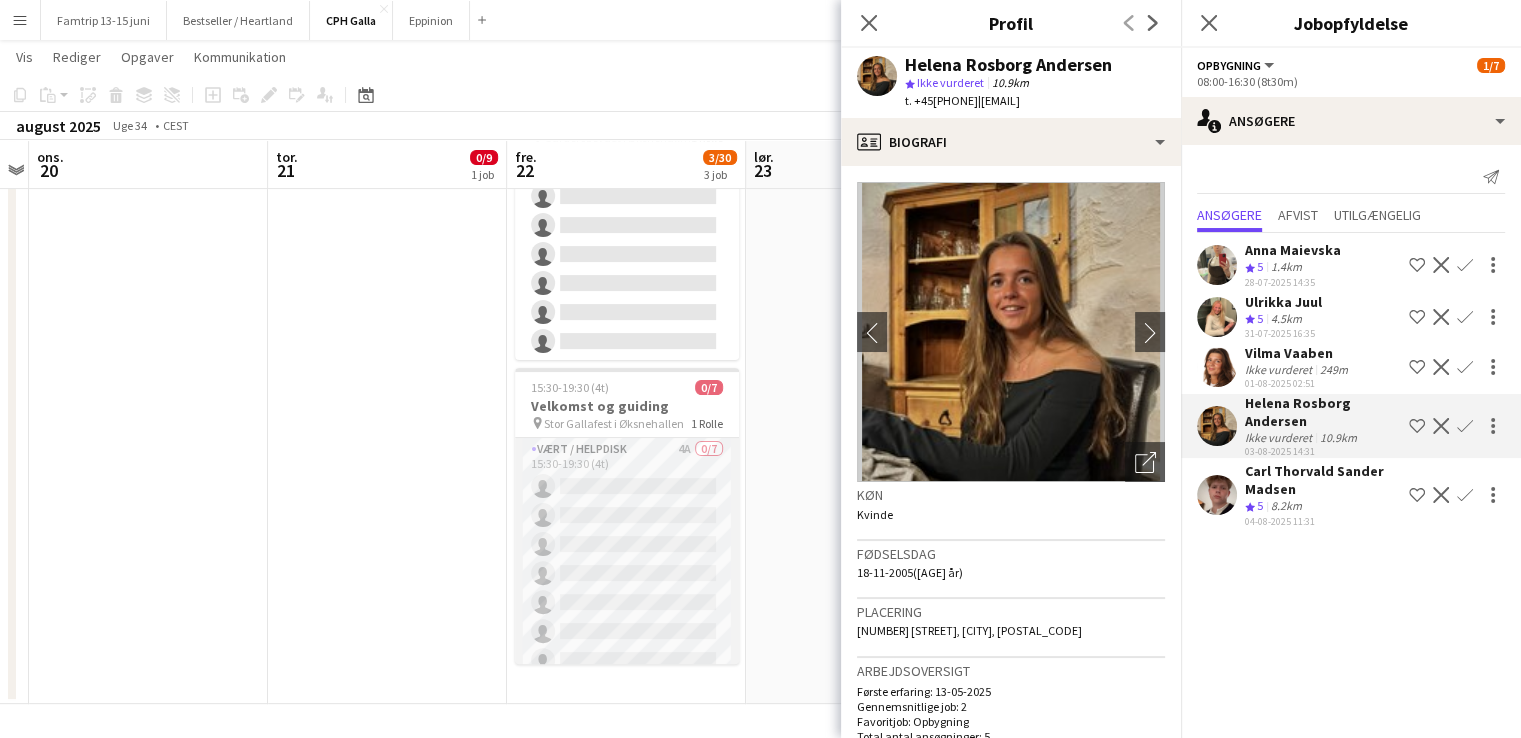 click on "Vært / Helpdisk    4A   0/7   15:30-19:30 (4t)
single-neutral-actions
single-neutral-actions
single-neutral-actions
single-neutral-actions
single-neutral-actions
single-neutral-actions
single-neutral-actions
single-neutral-actions
single-neutral-actions
single-neutral-actions" at bounding box center [627, 559] 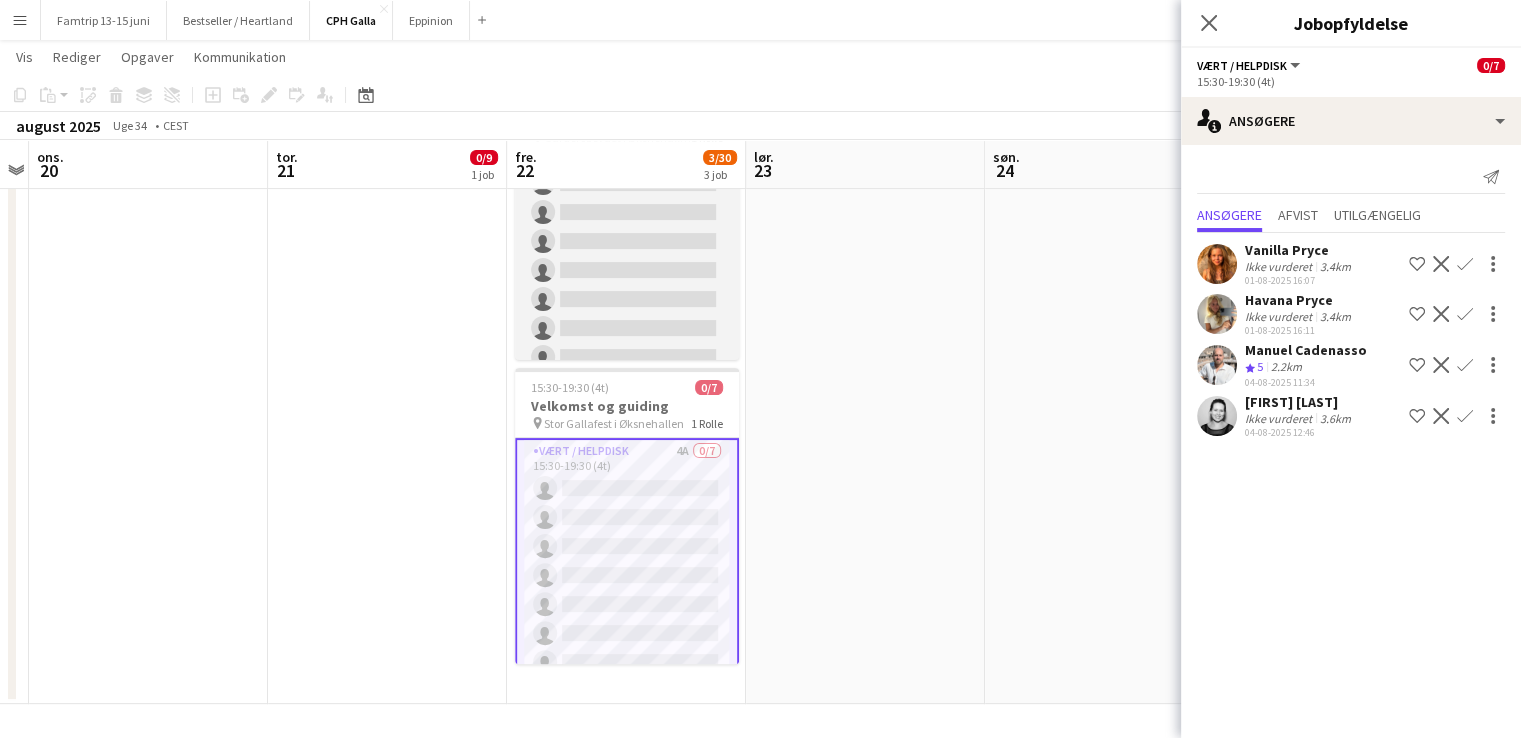 scroll, scrollTop: 0, scrollLeft: 0, axis: both 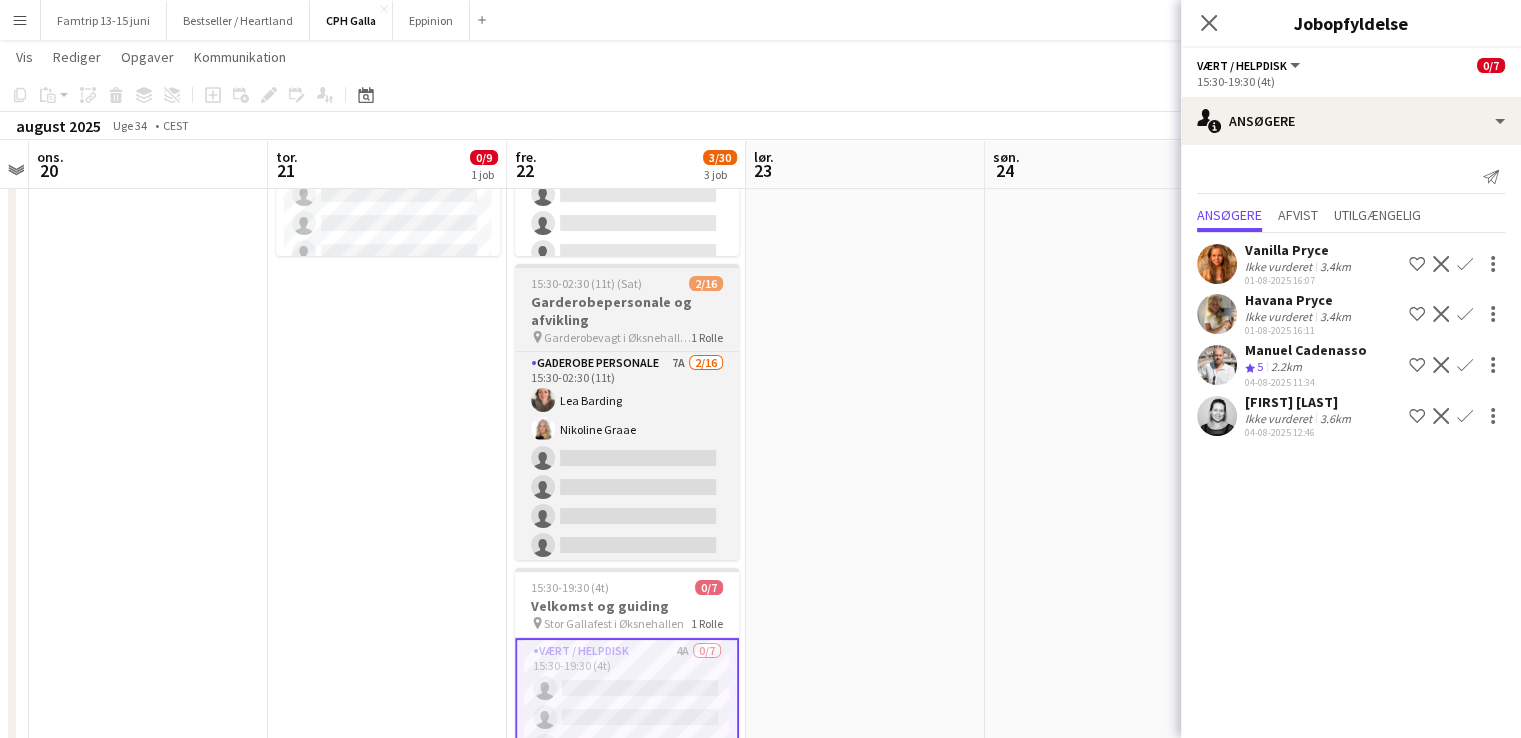 click on "Garderobepersonale og afvikling" at bounding box center (627, 311) 